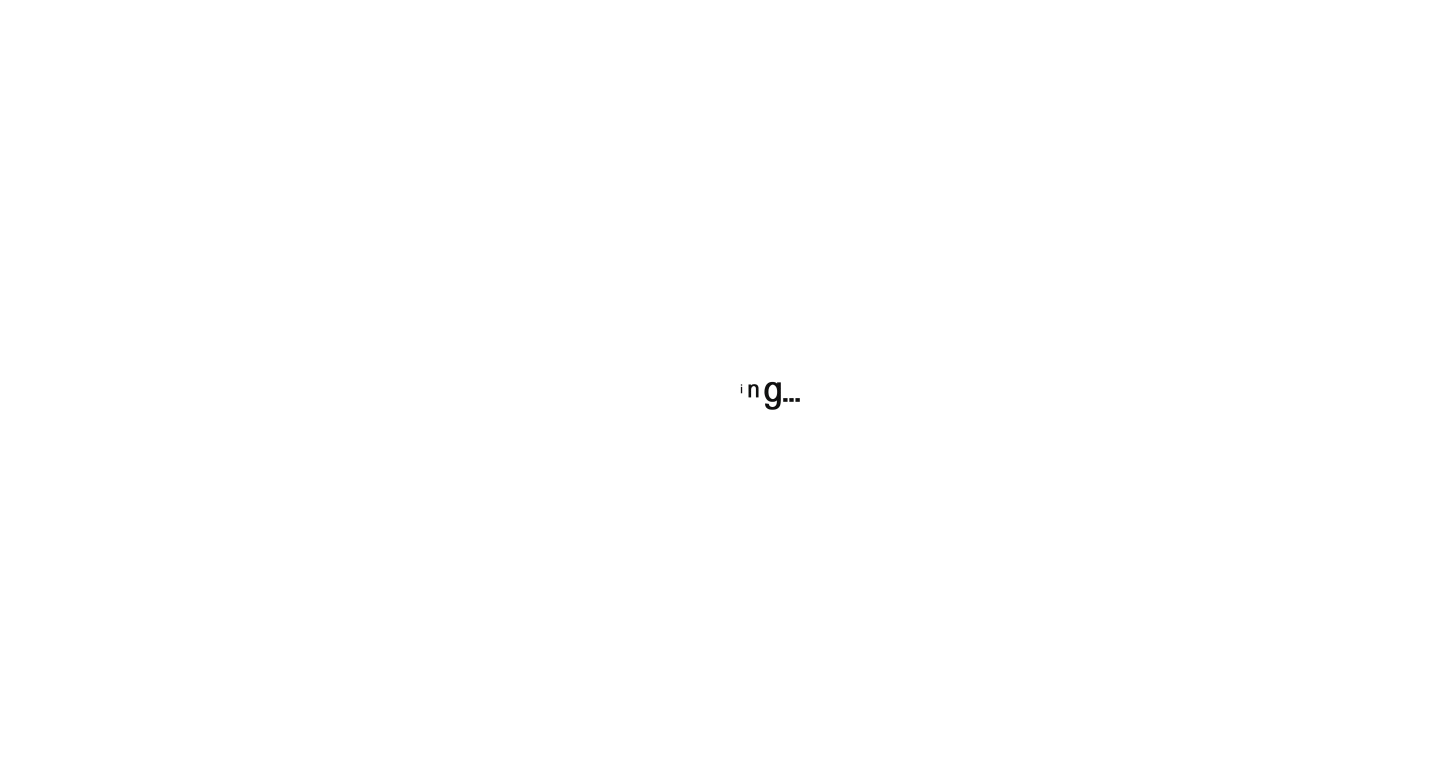 scroll, scrollTop: 0, scrollLeft: 0, axis: both 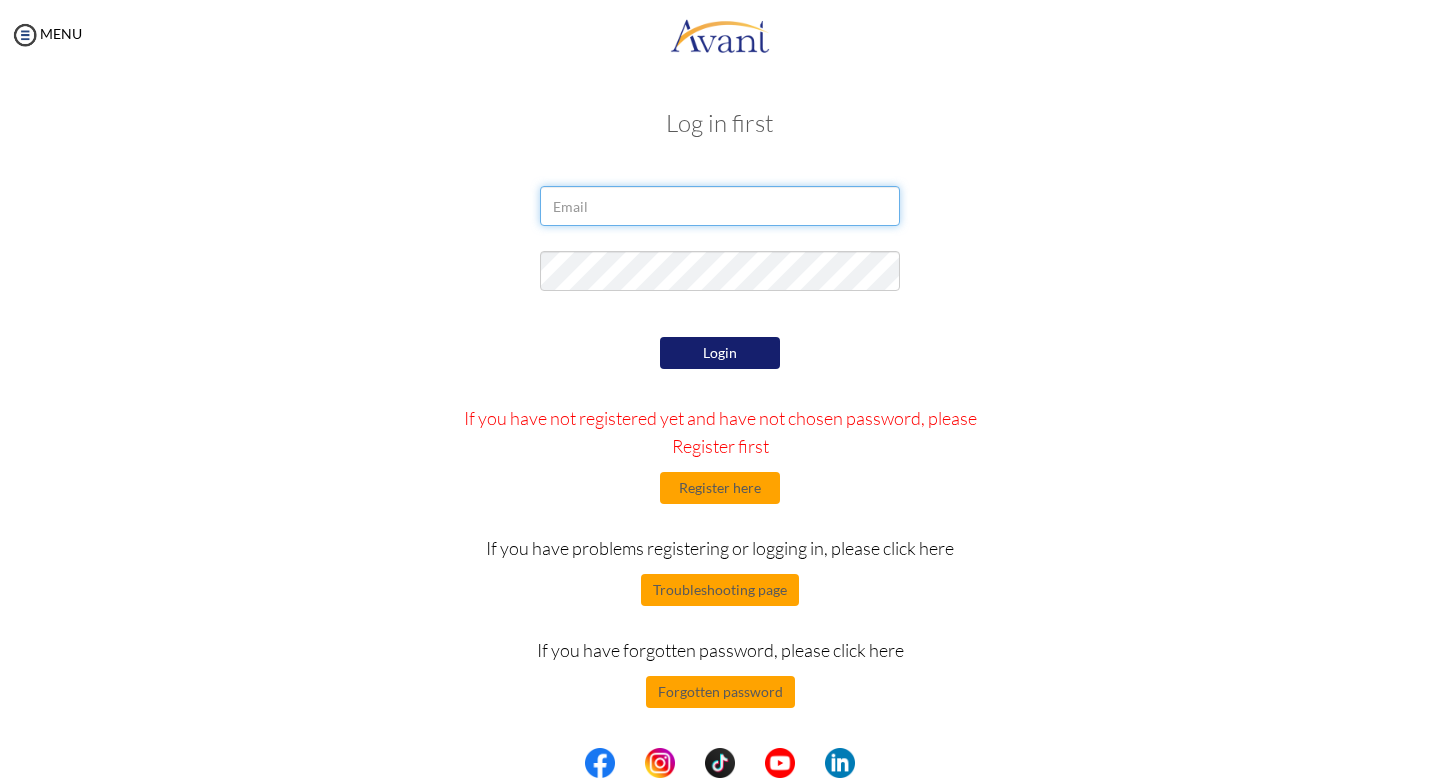click at bounding box center [720, 206] 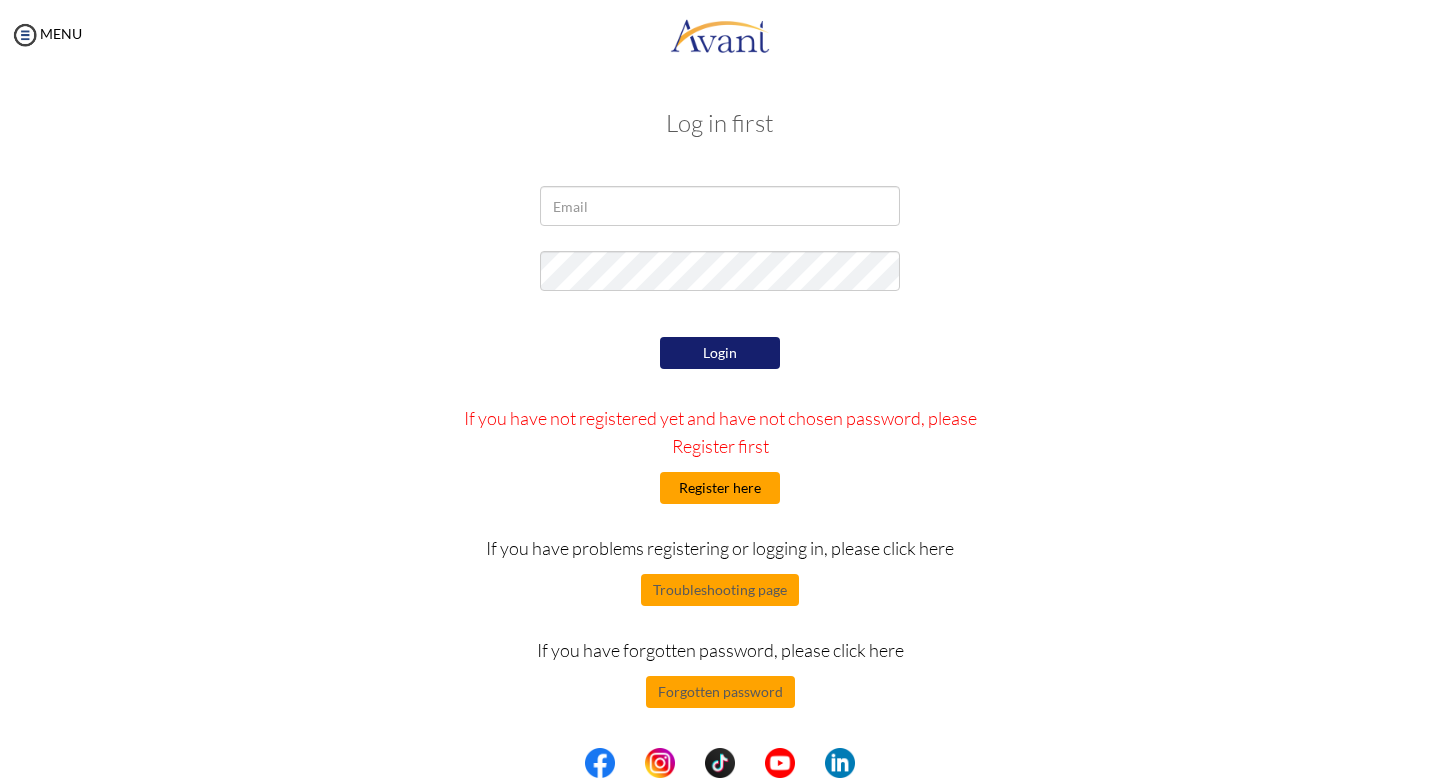 click on "Register here" at bounding box center (720, 488) 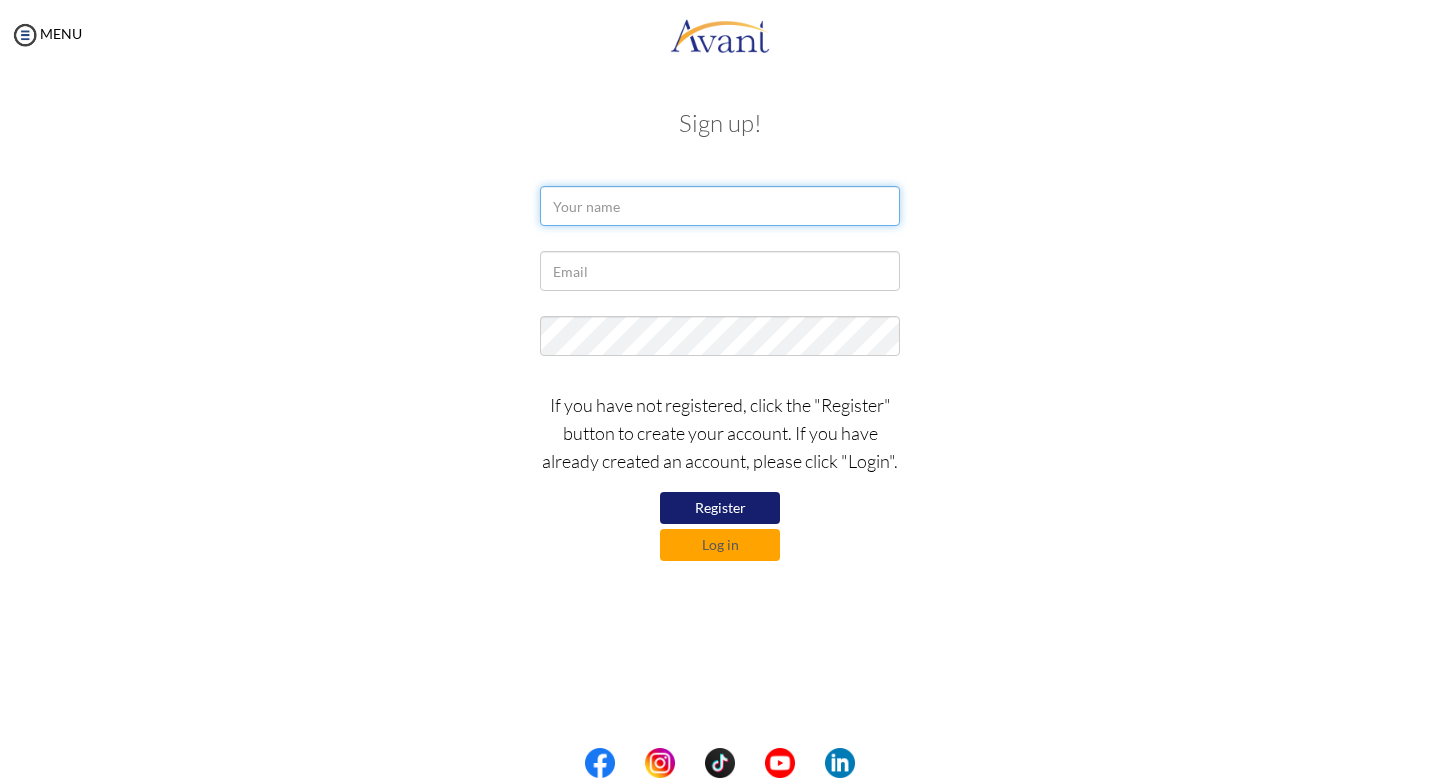 click at bounding box center (720, 206) 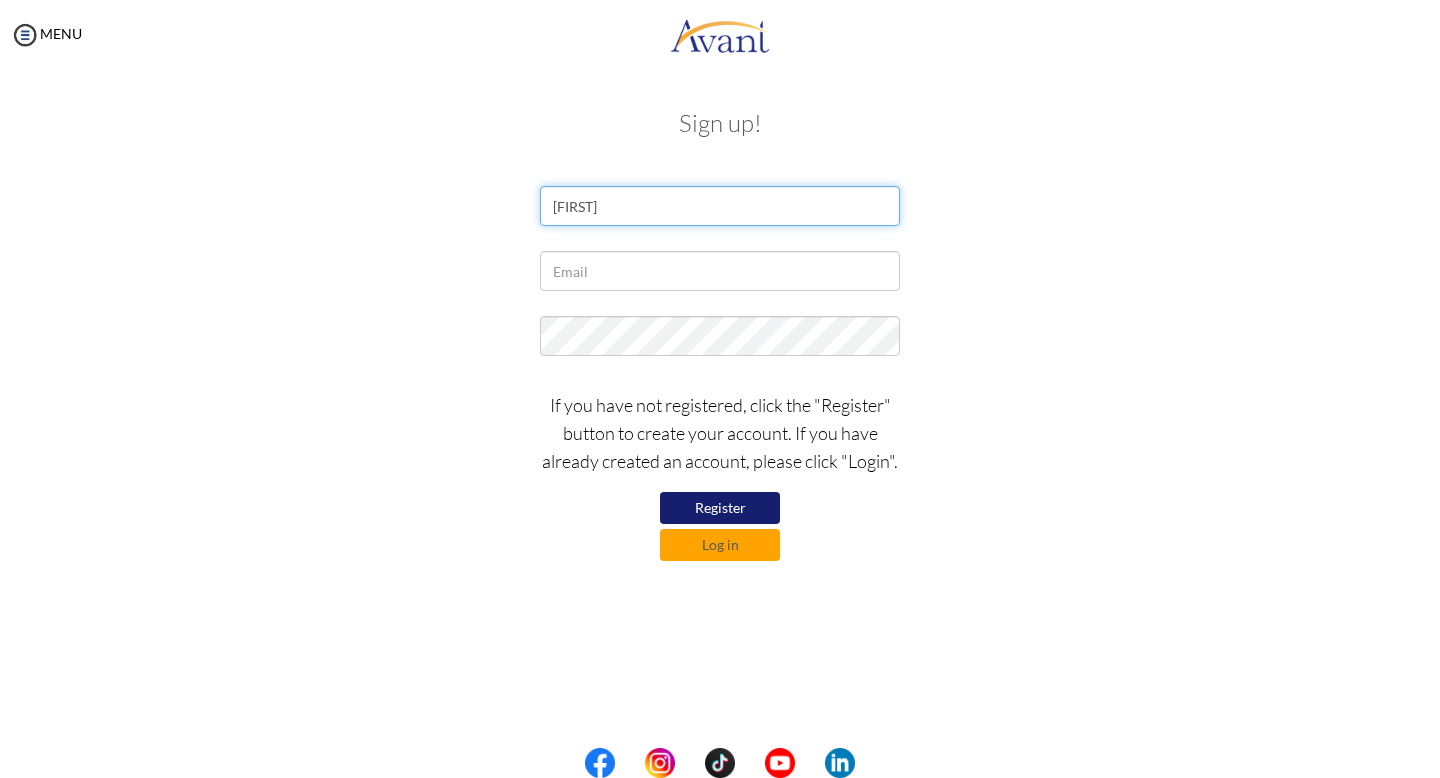 type on "Daniella" 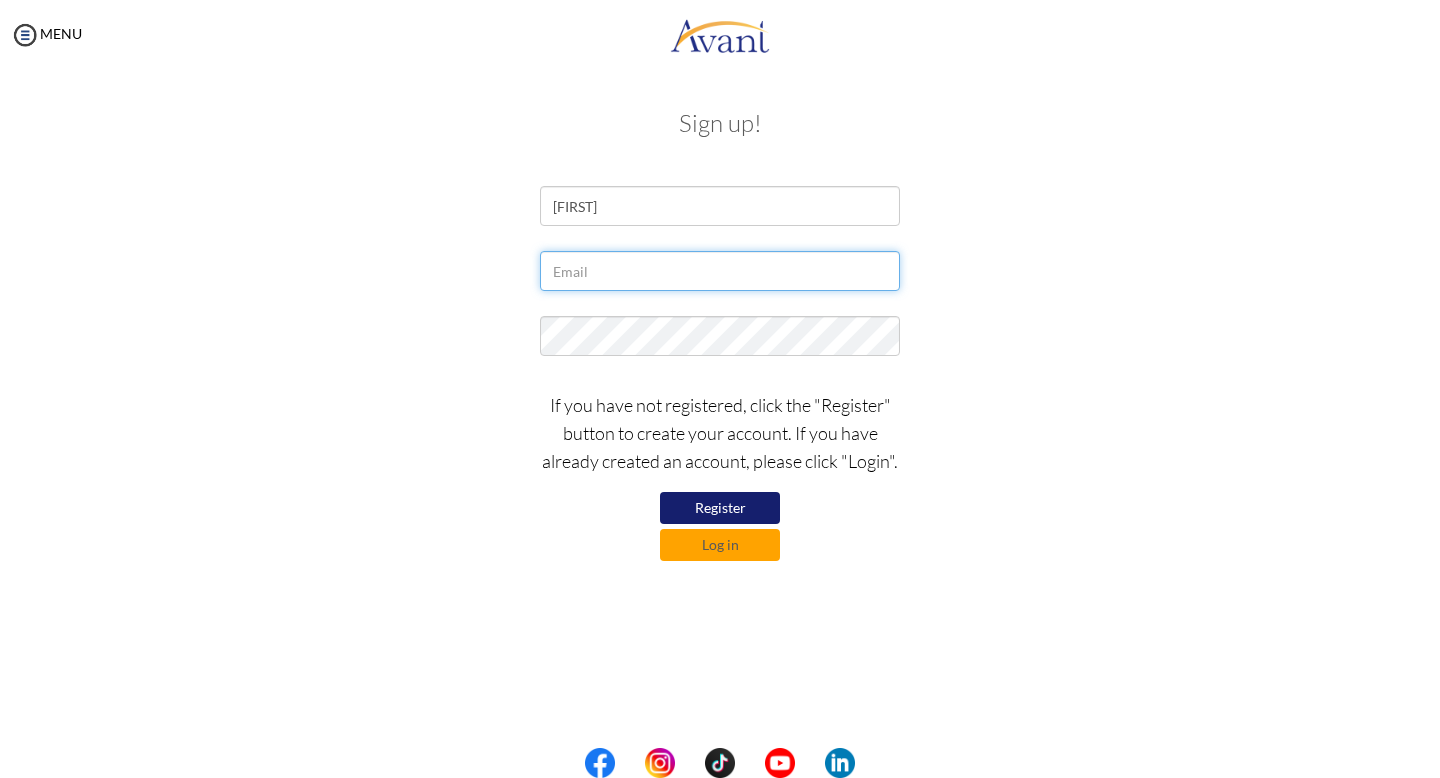 click at bounding box center [720, 271] 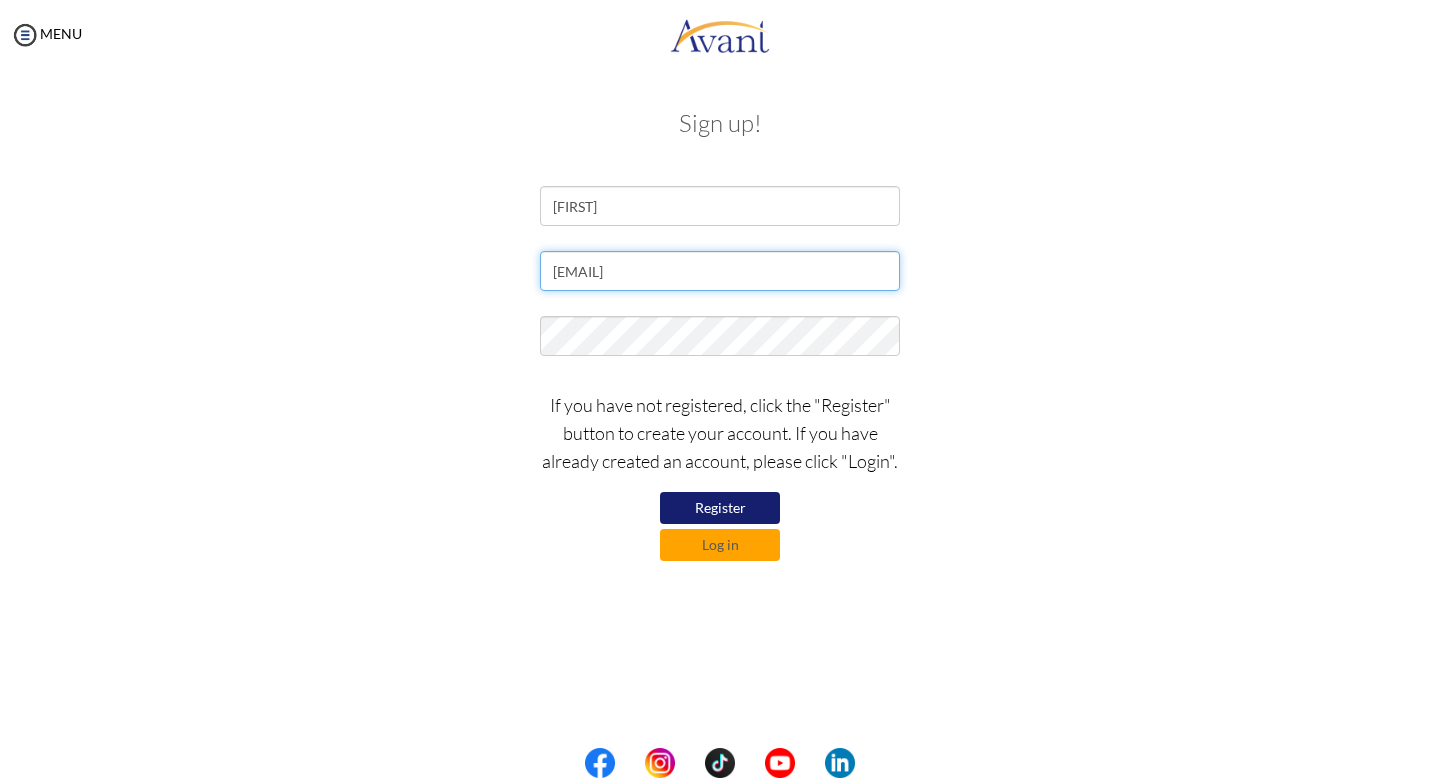 type on "patadaniella@gmail.com" 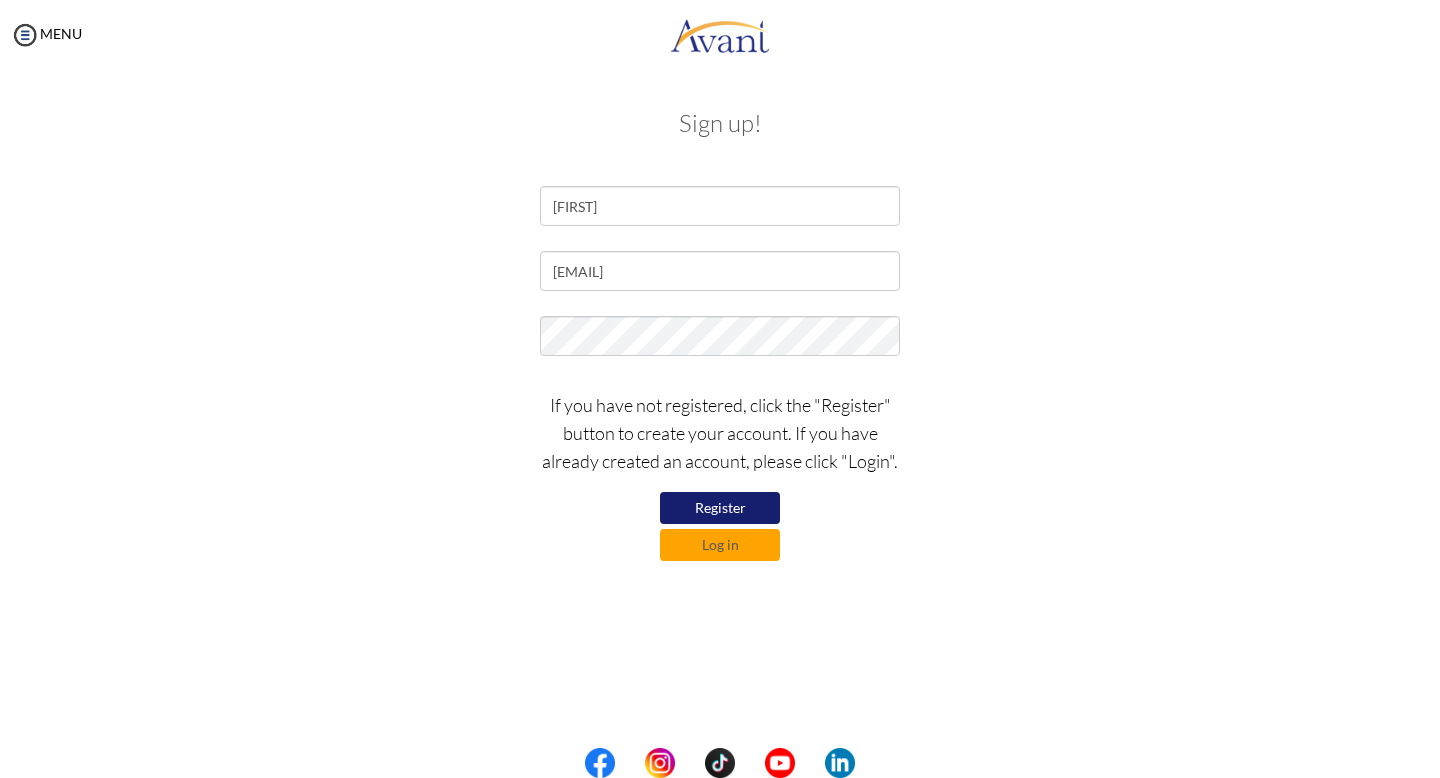 click on "Register" at bounding box center [720, 508] 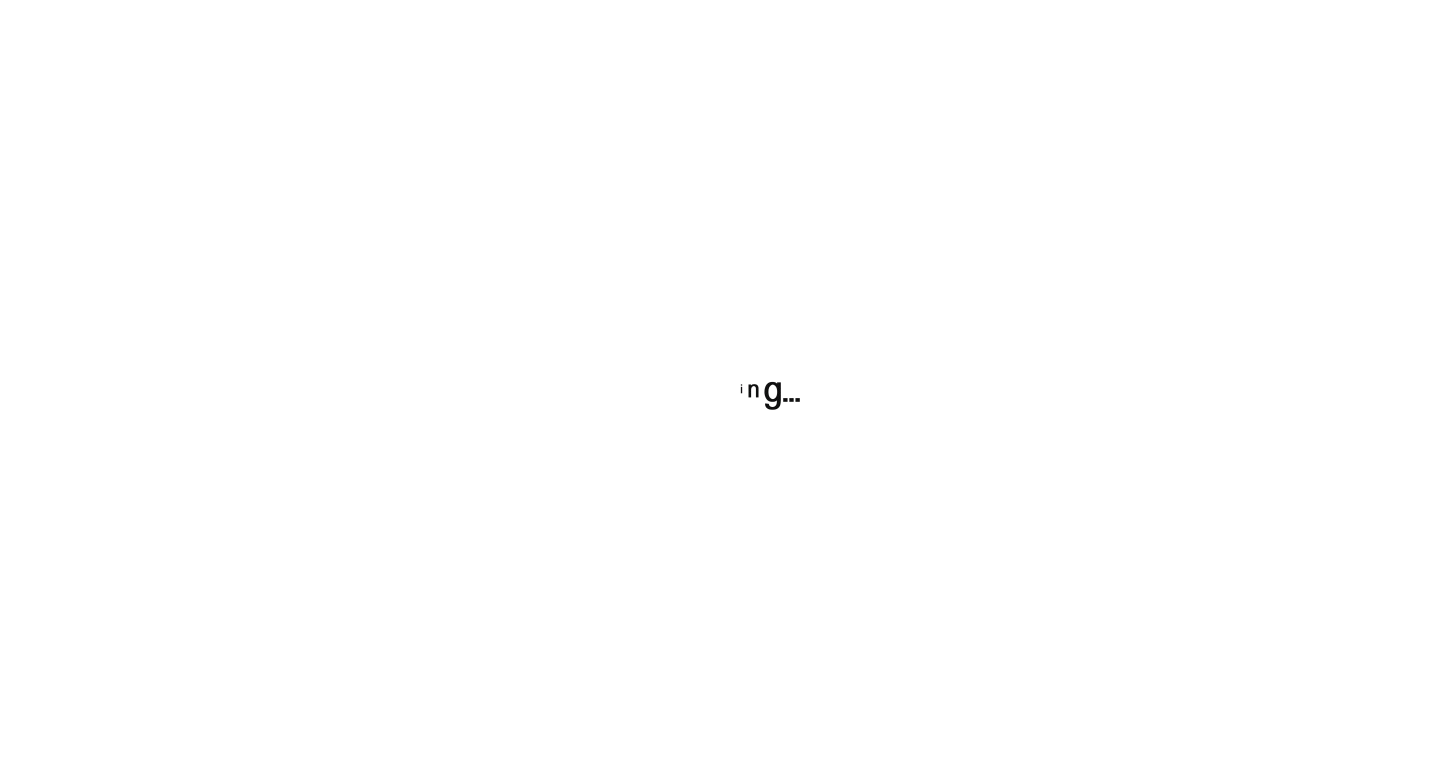 scroll, scrollTop: 0, scrollLeft: 0, axis: both 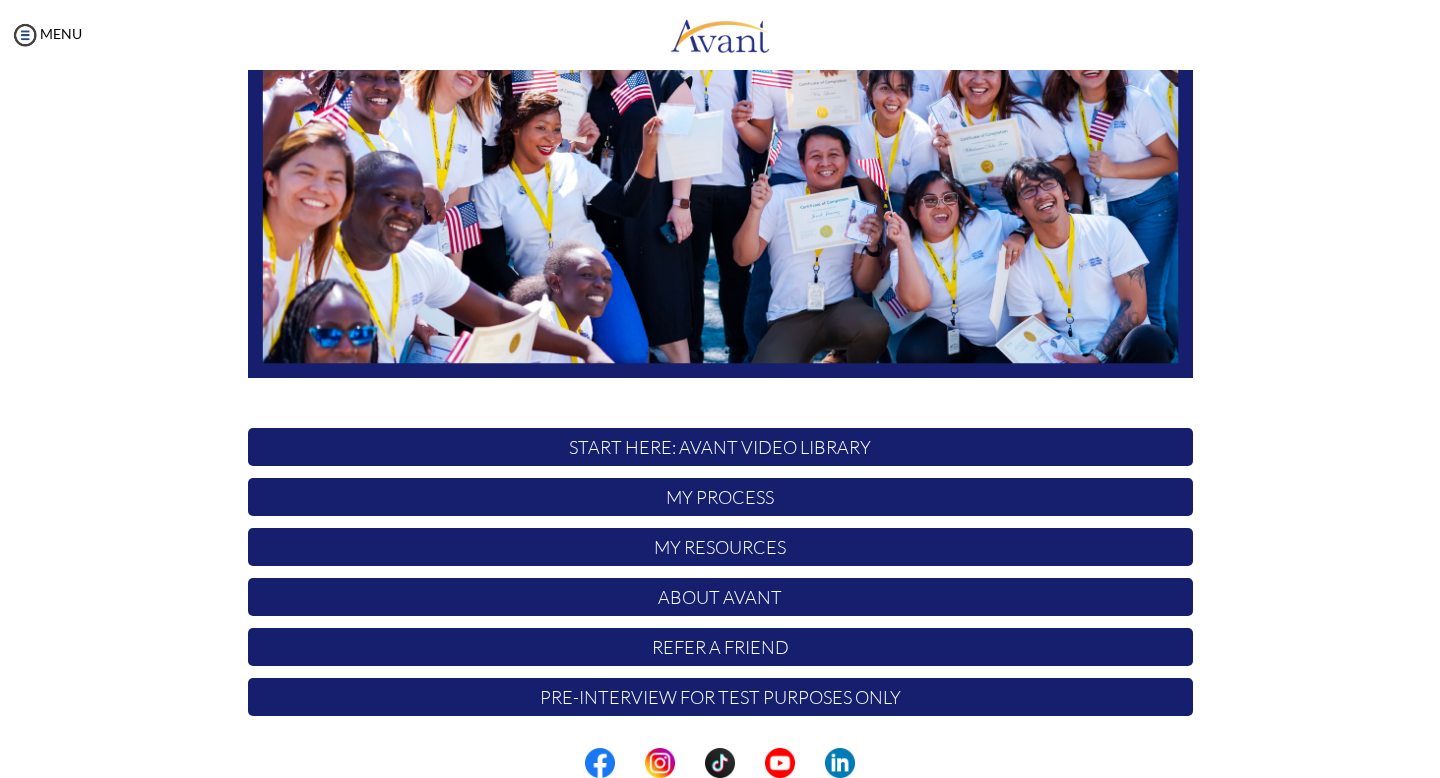 click on "My Process" at bounding box center (720, 497) 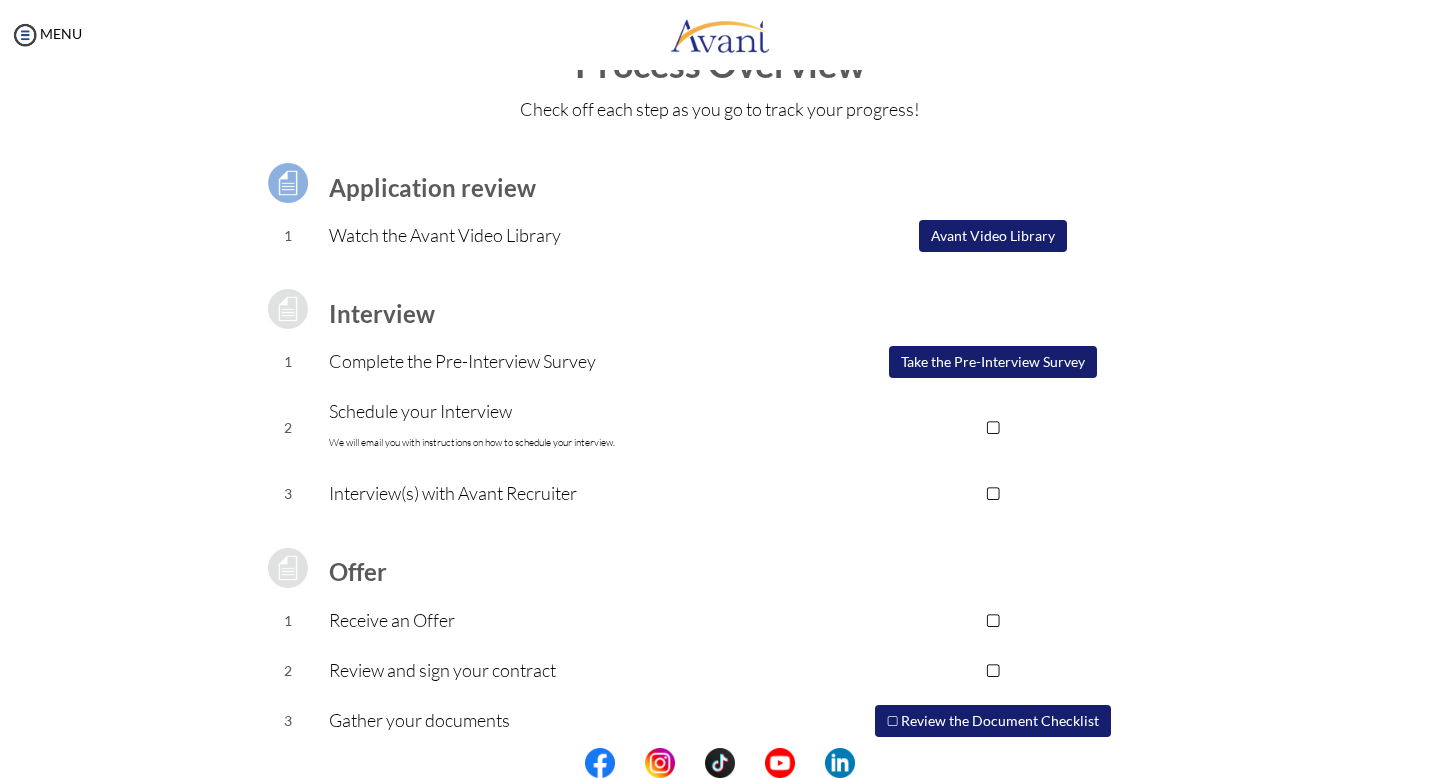 scroll, scrollTop: 71, scrollLeft: 0, axis: vertical 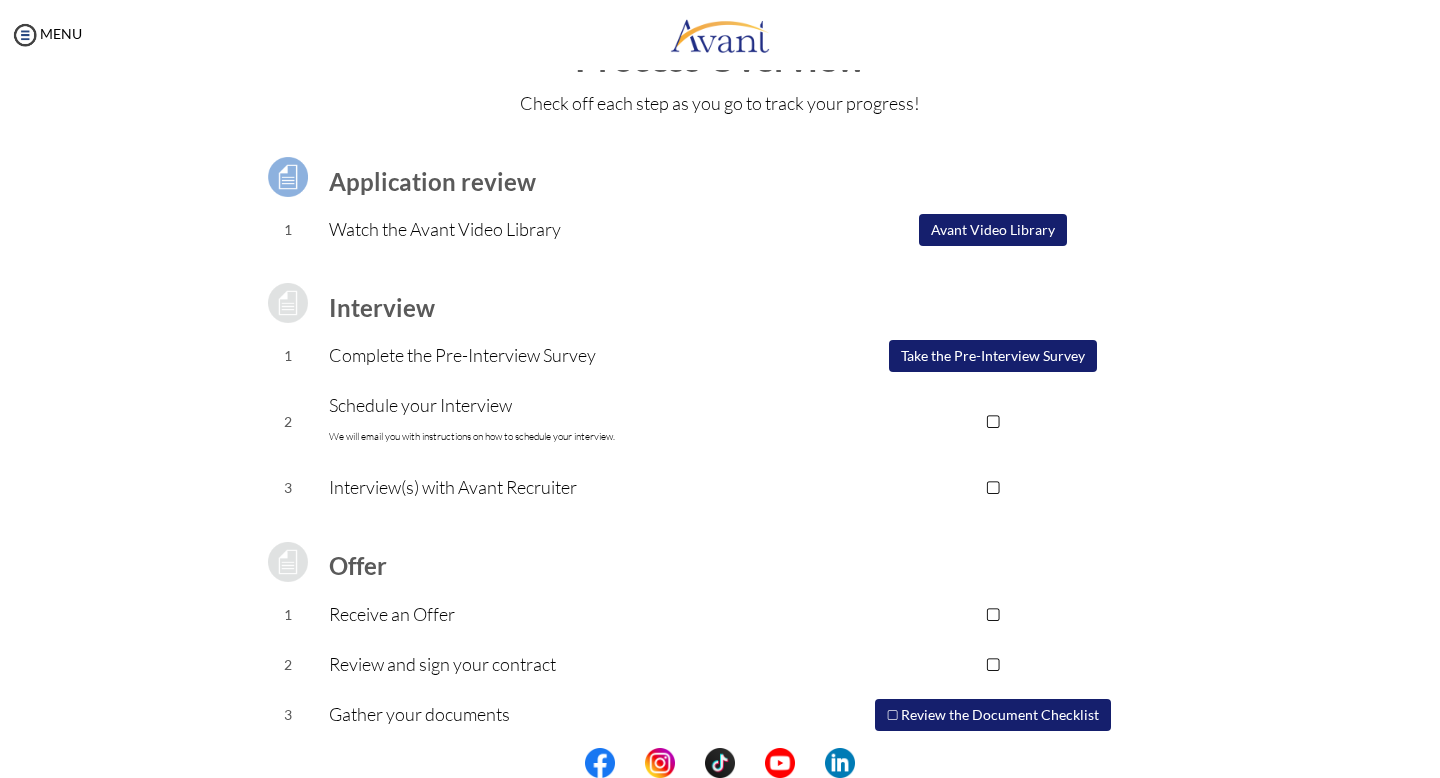 click on "Complete the Pre-Interview Survey" at bounding box center (561, 355) 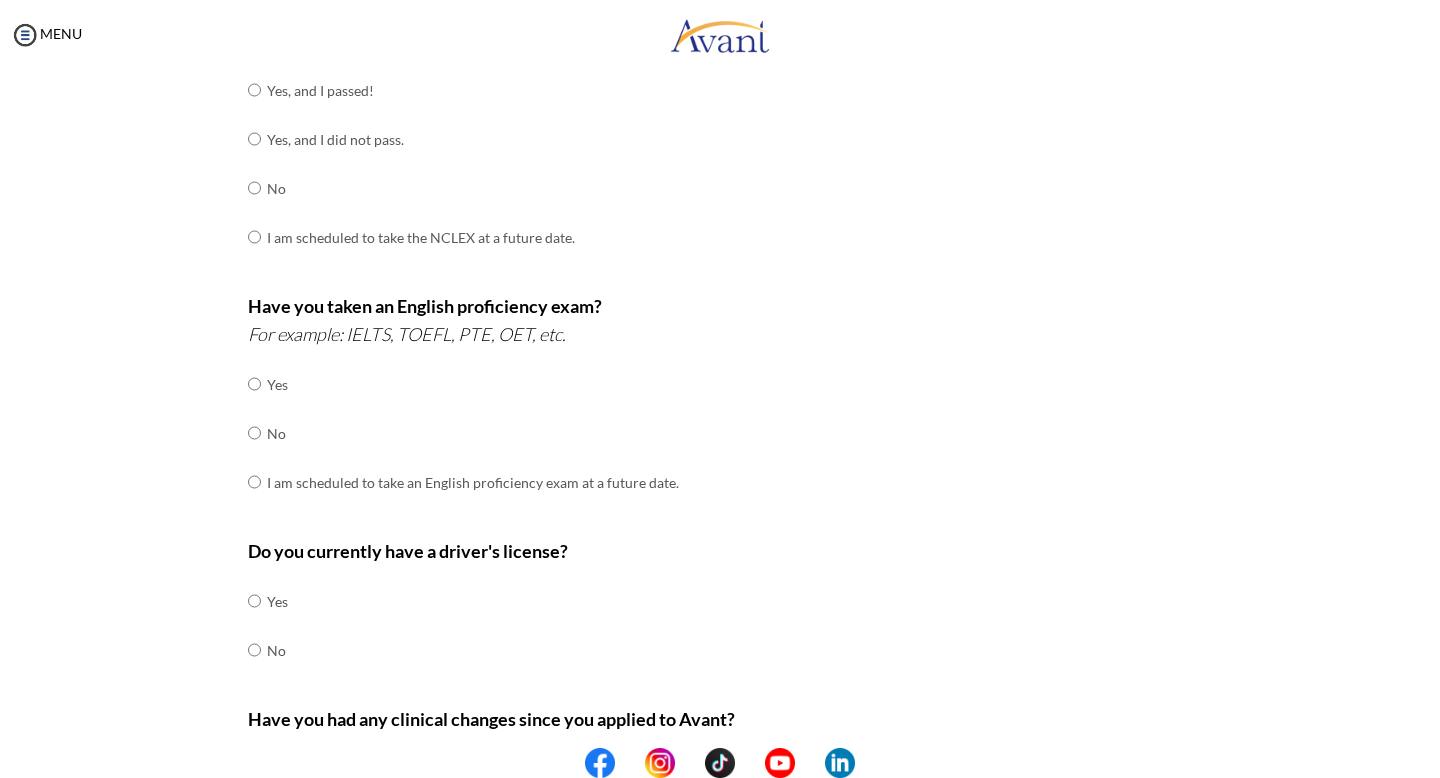scroll, scrollTop: 0, scrollLeft: 0, axis: both 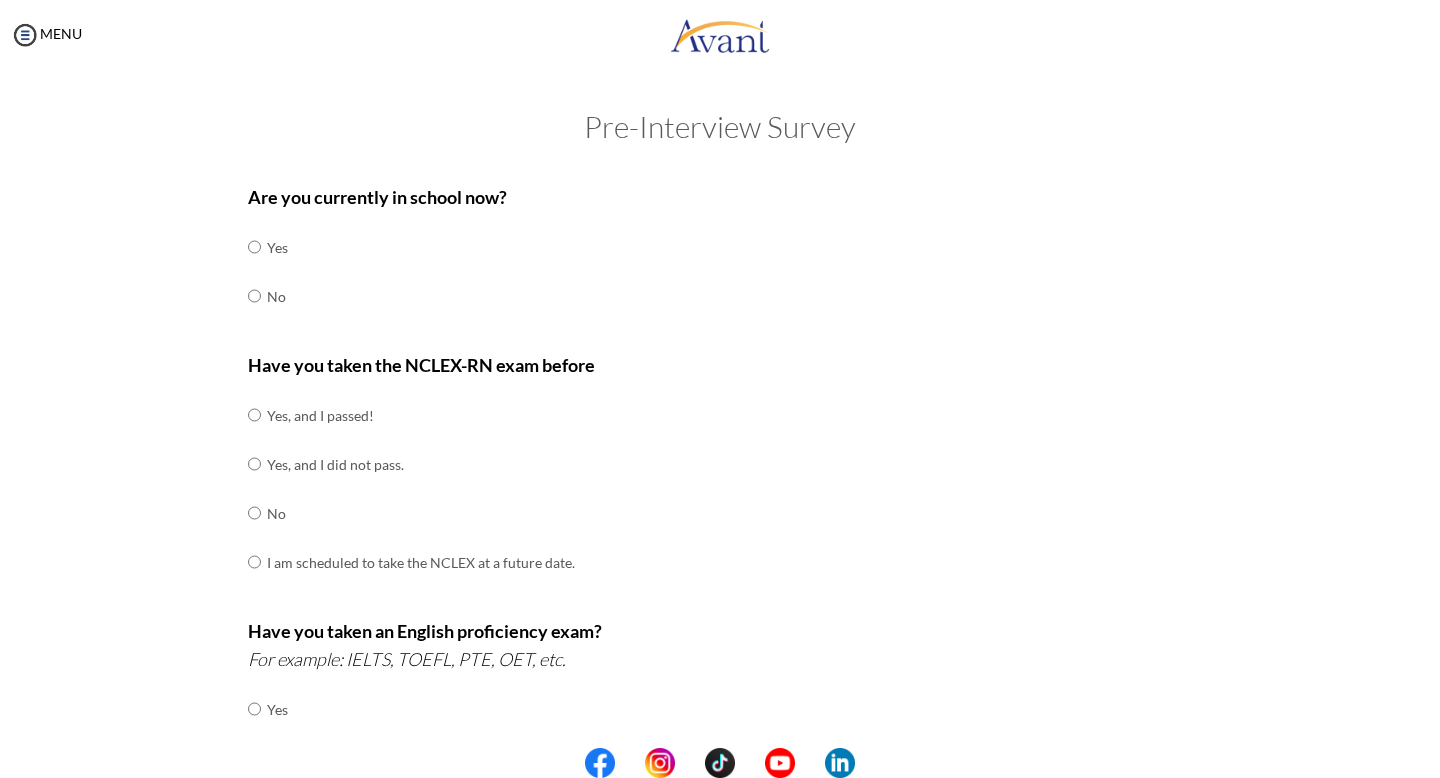 click on "Yes" at bounding box center [277, 247] 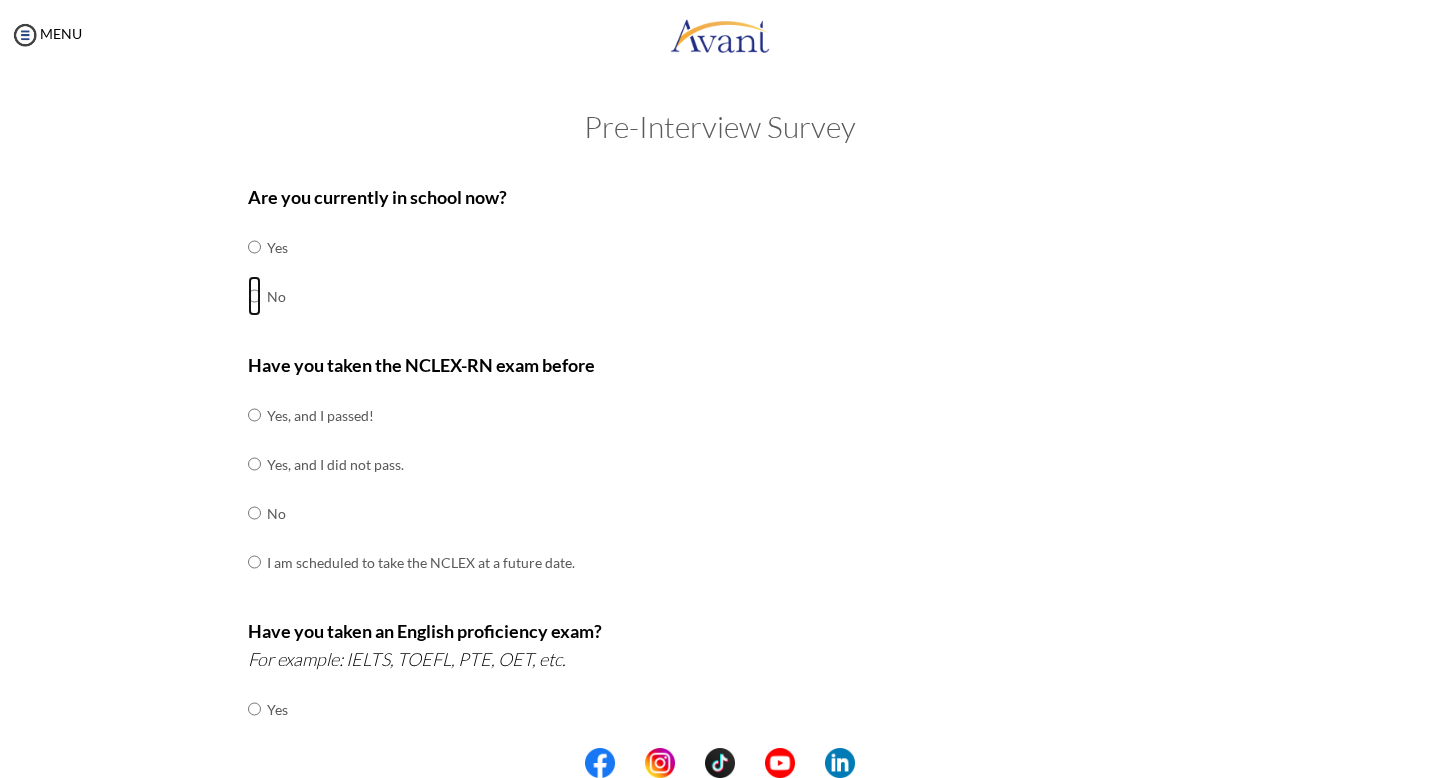 click at bounding box center [254, 247] 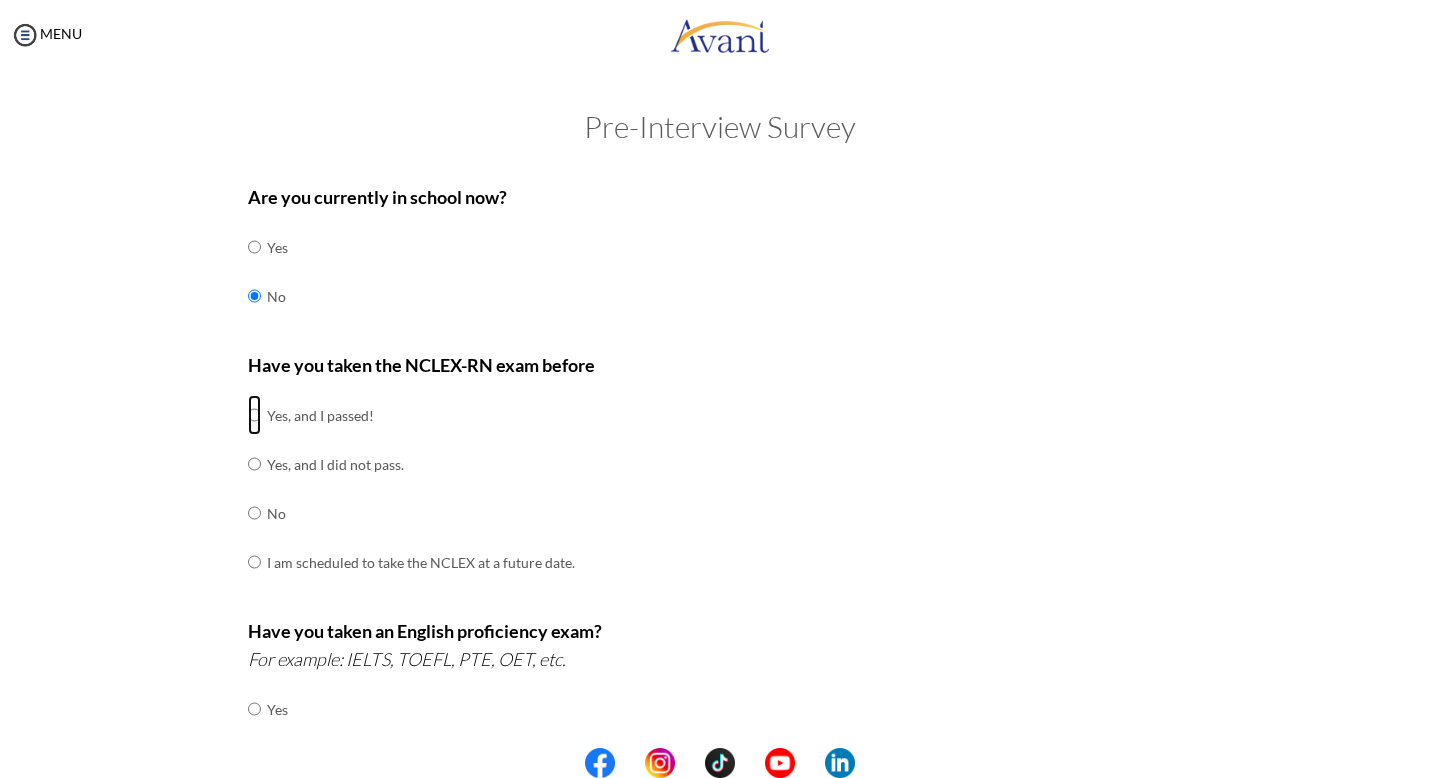 click at bounding box center (254, 415) 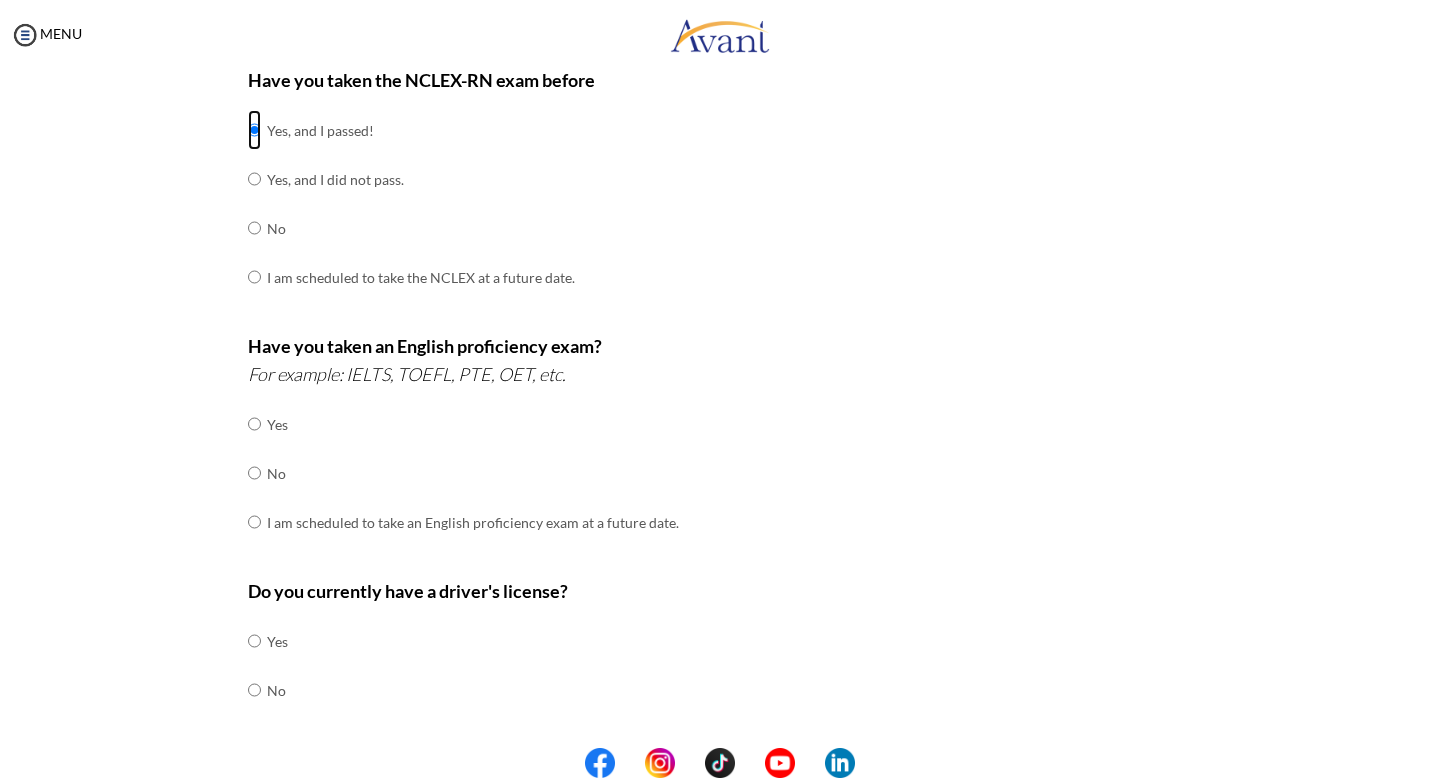 scroll, scrollTop: 294, scrollLeft: 0, axis: vertical 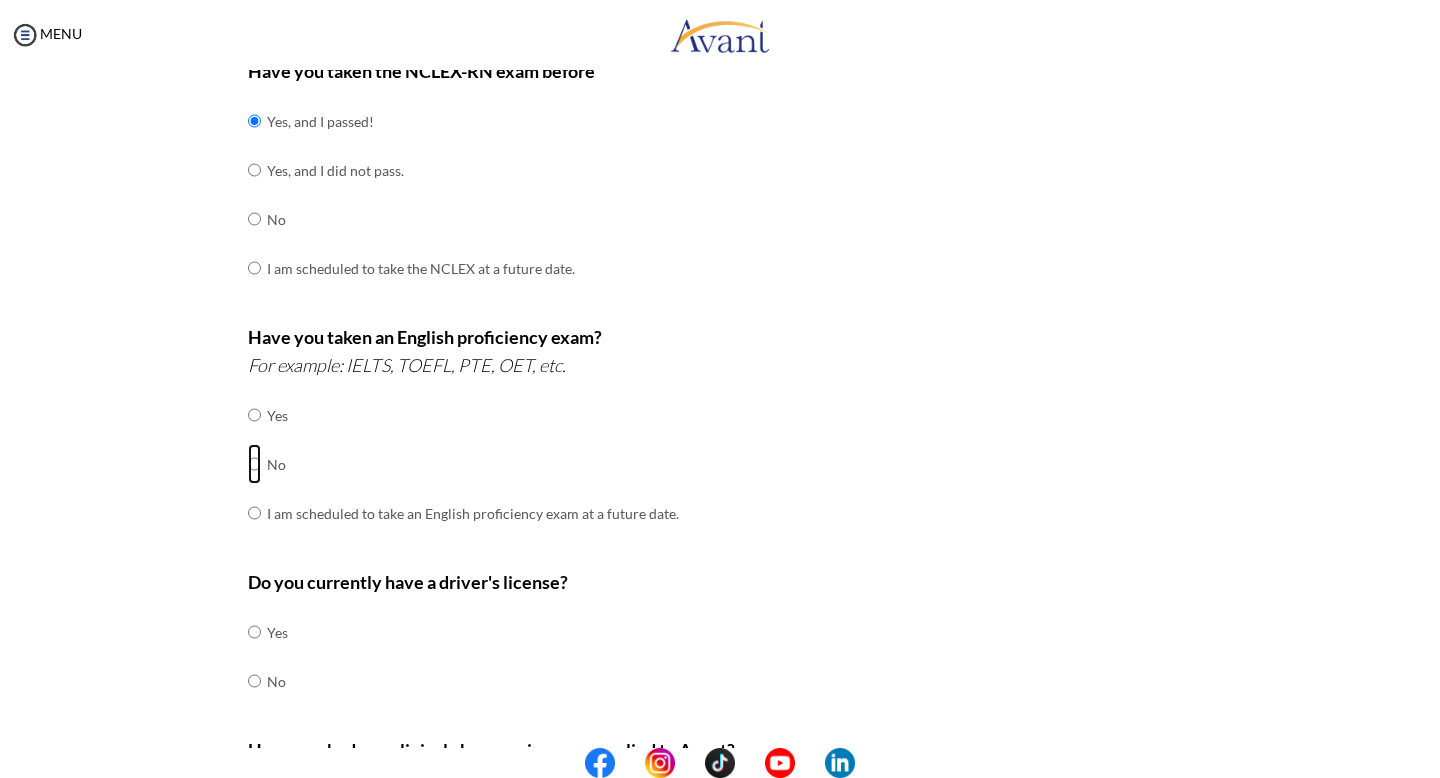 click at bounding box center (254, 415) 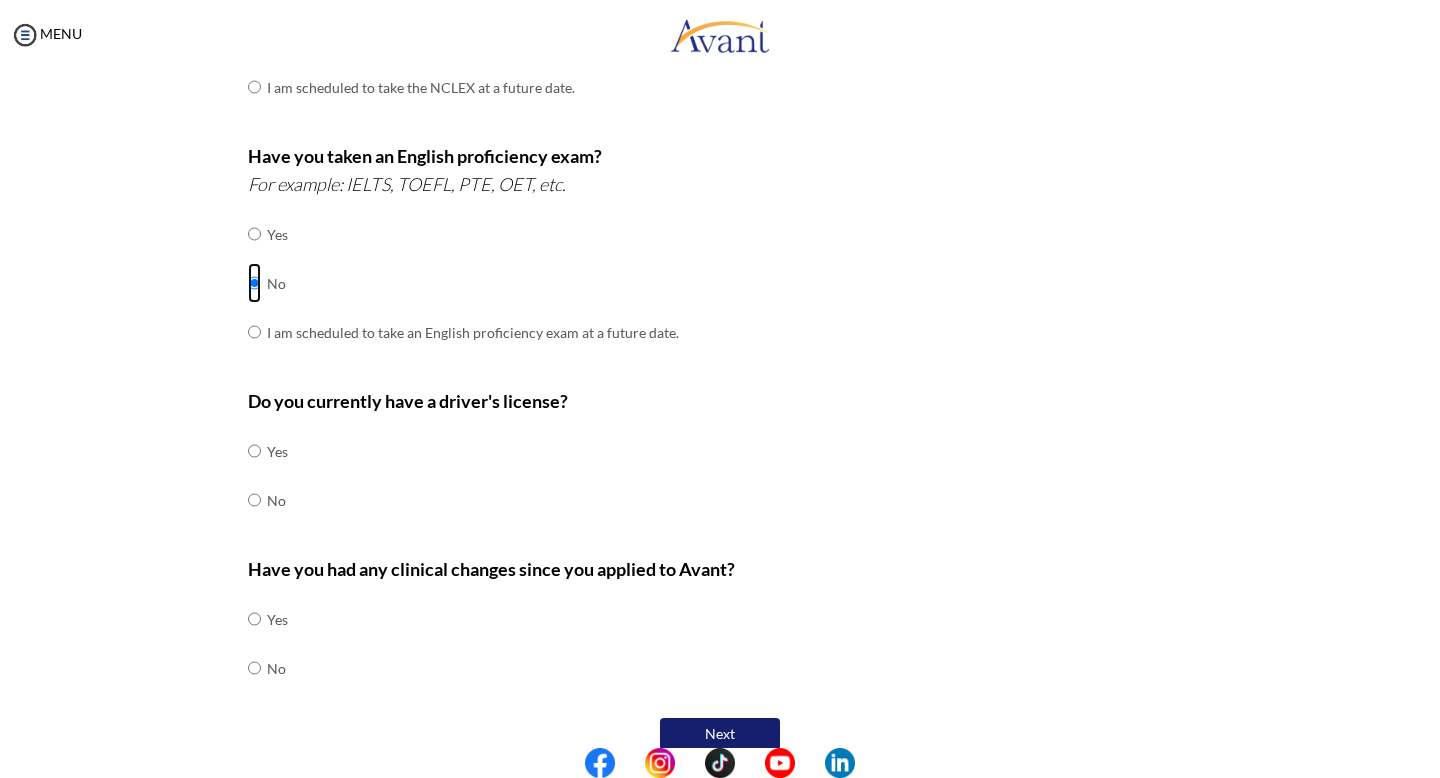 scroll, scrollTop: 476, scrollLeft: 0, axis: vertical 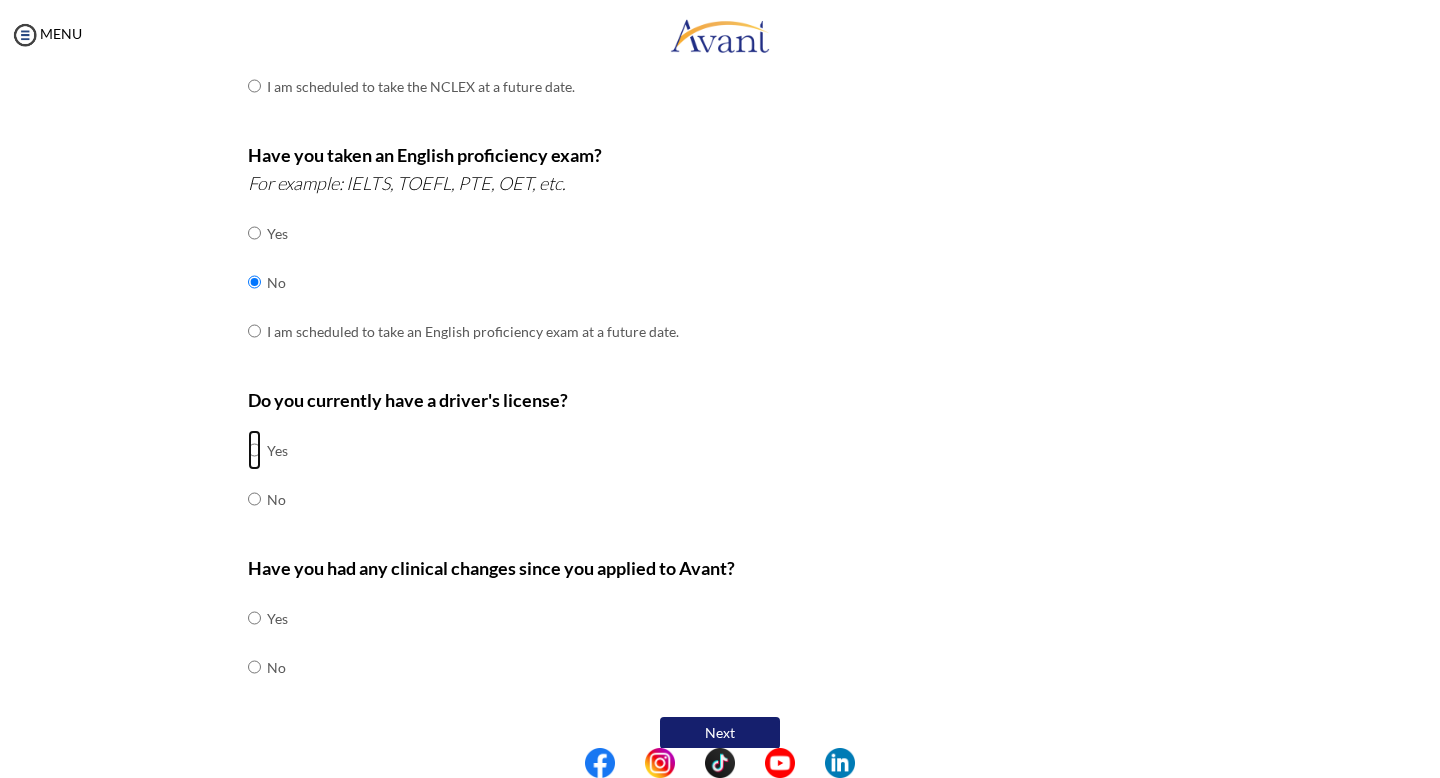 click at bounding box center (254, 450) 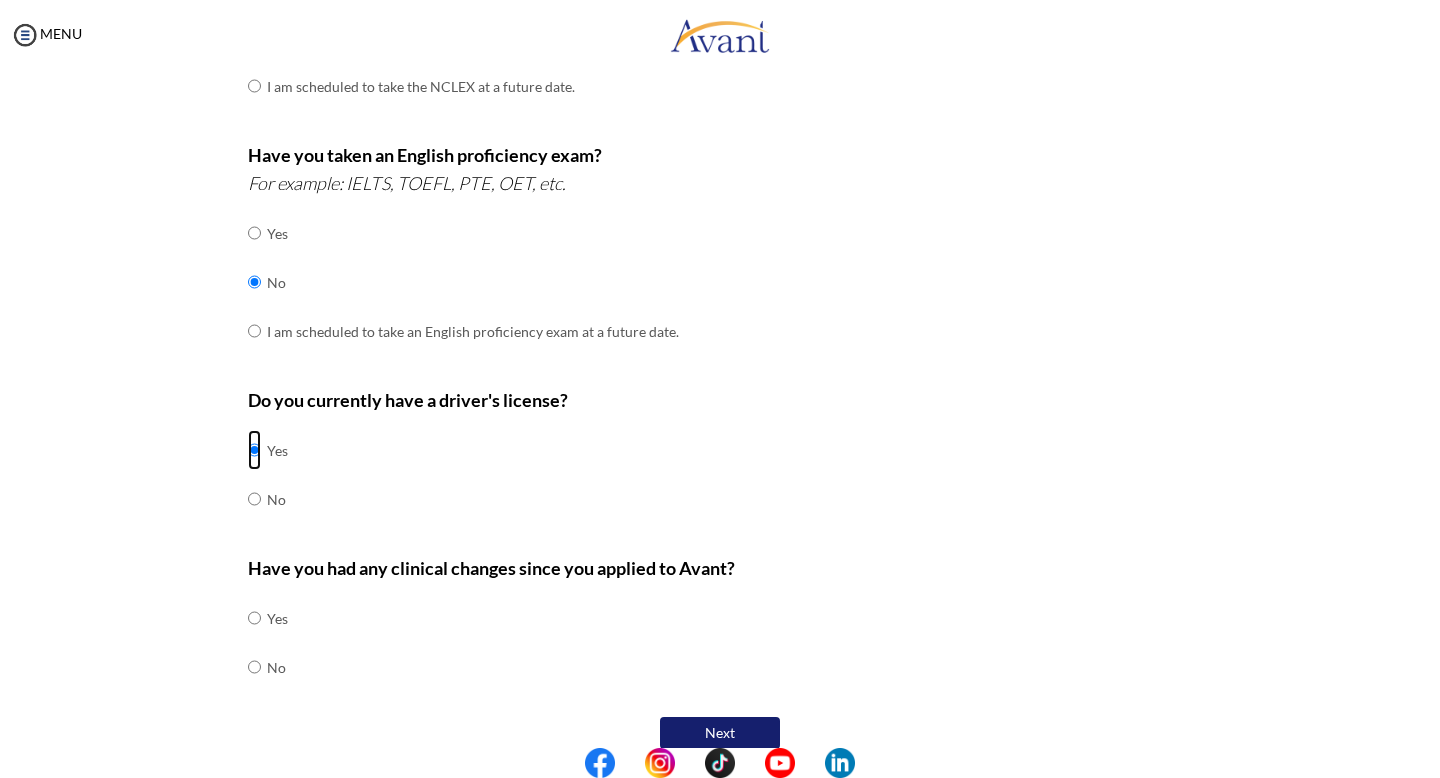 scroll, scrollTop: 495, scrollLeft: 0, axis: vertical 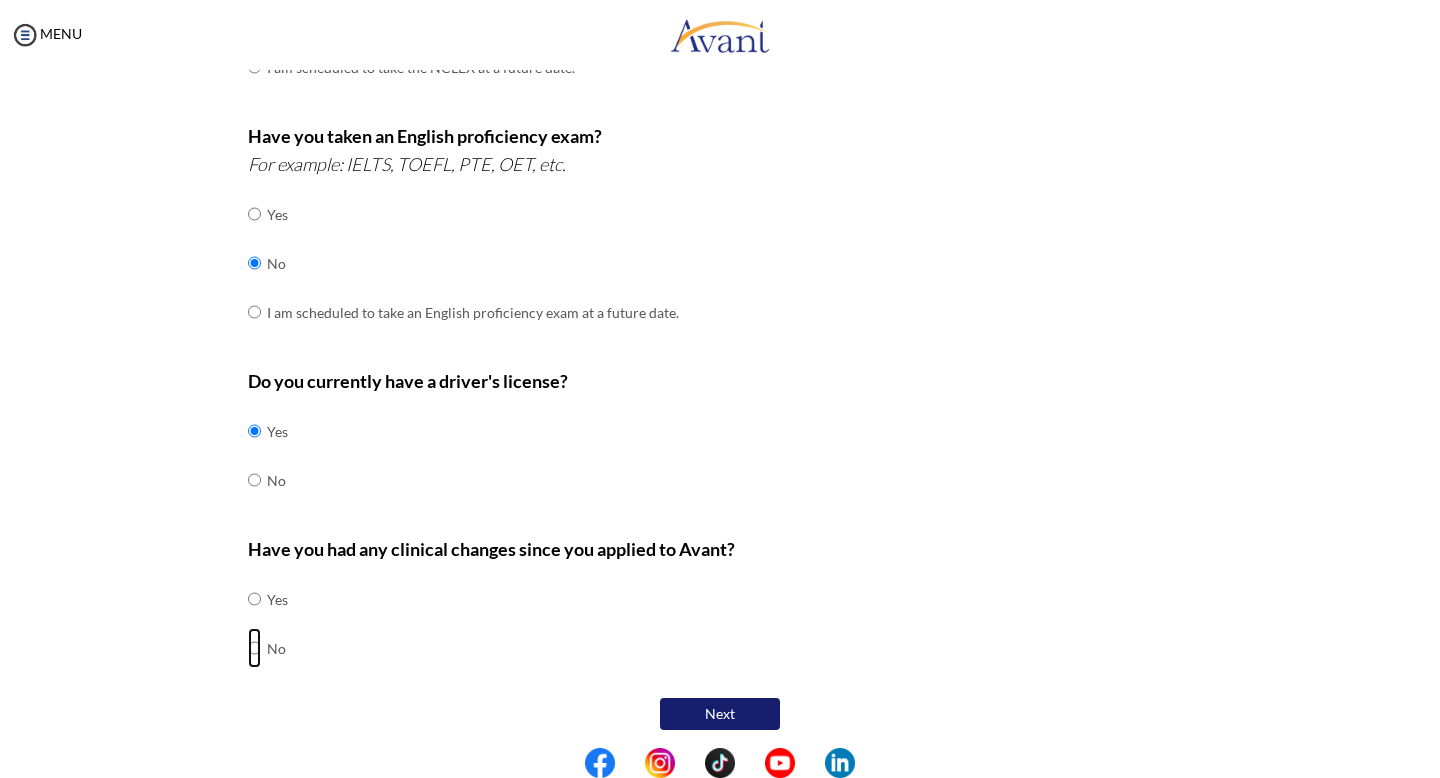 click at bounding box center (254, 599) 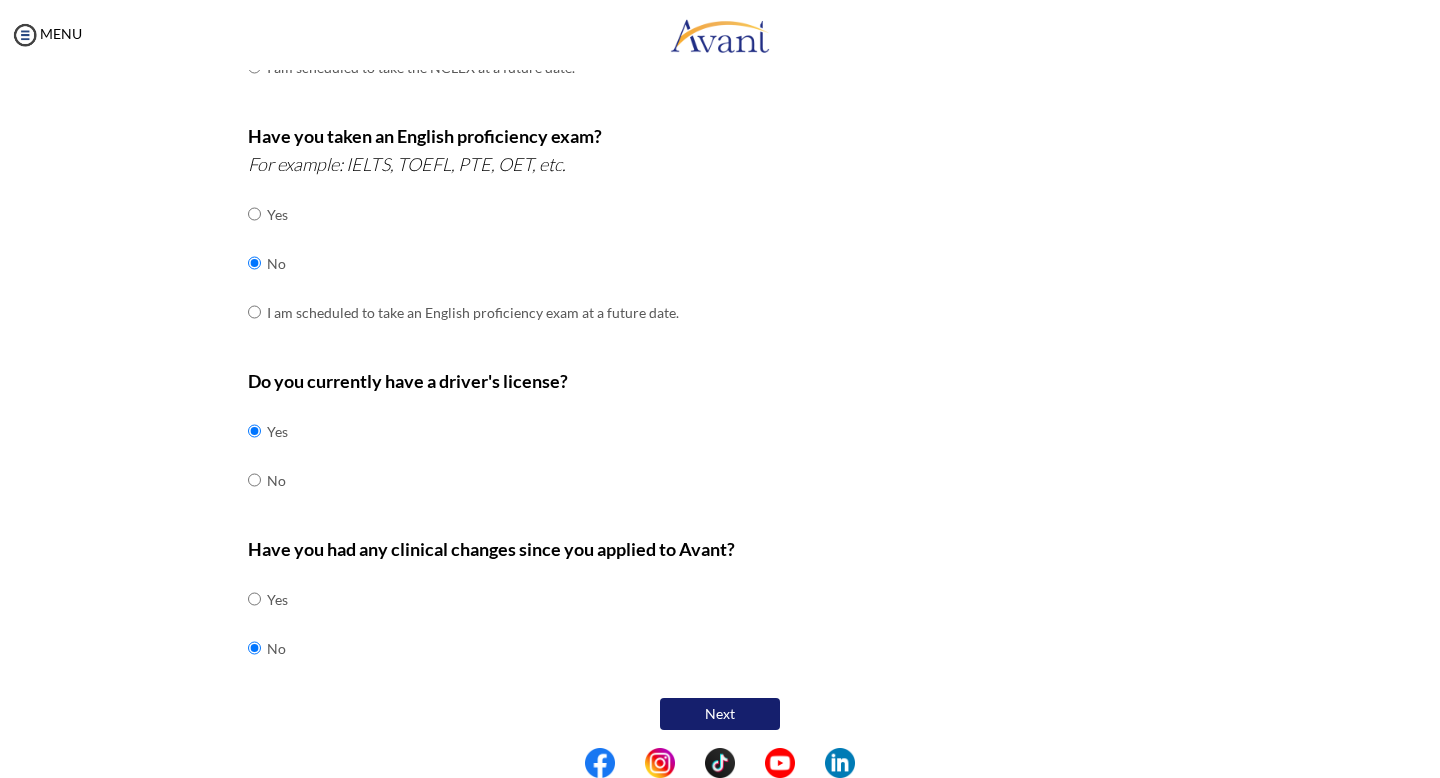 click on "Next" at bounding box center (720, 714) 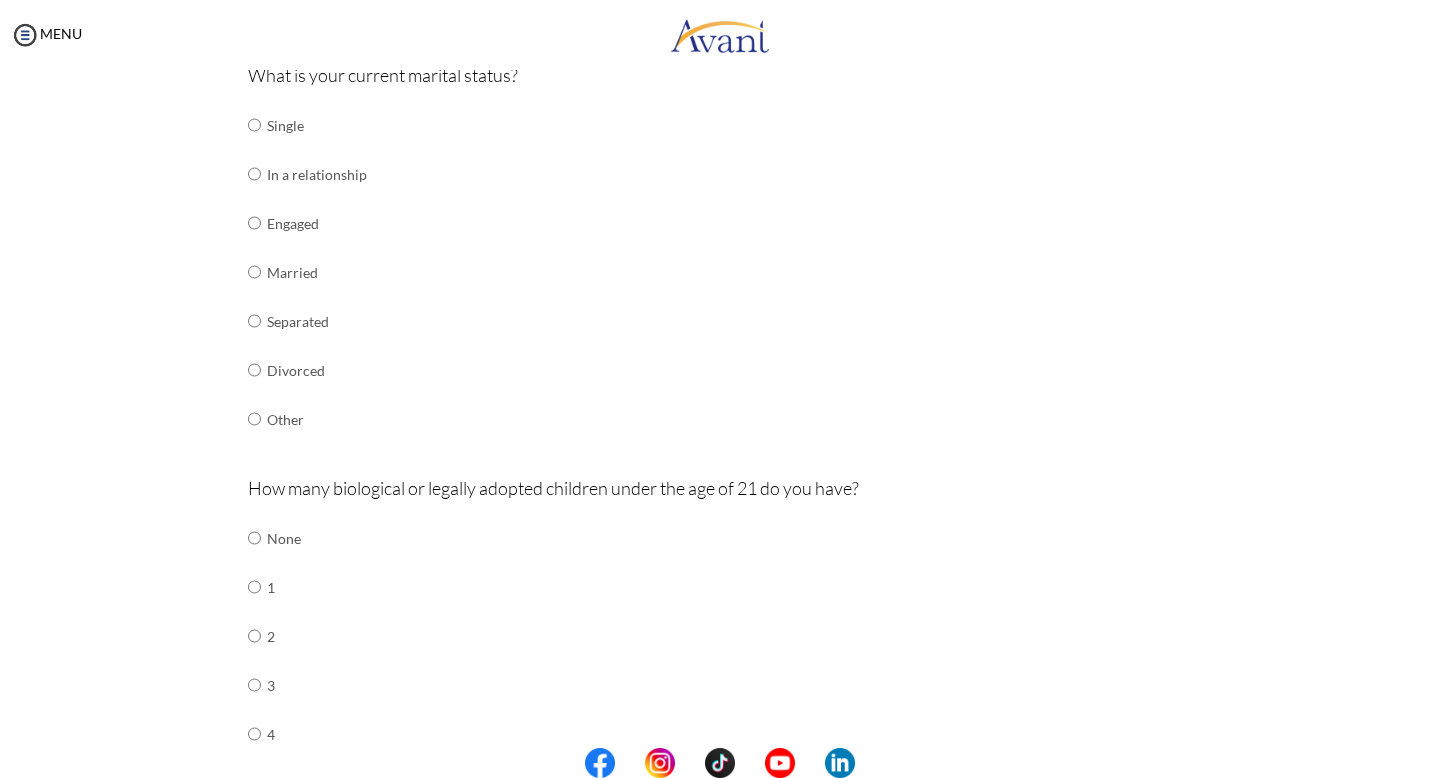 scroll, scrollTop: 569, scrollLeft: 0, axis: vertical 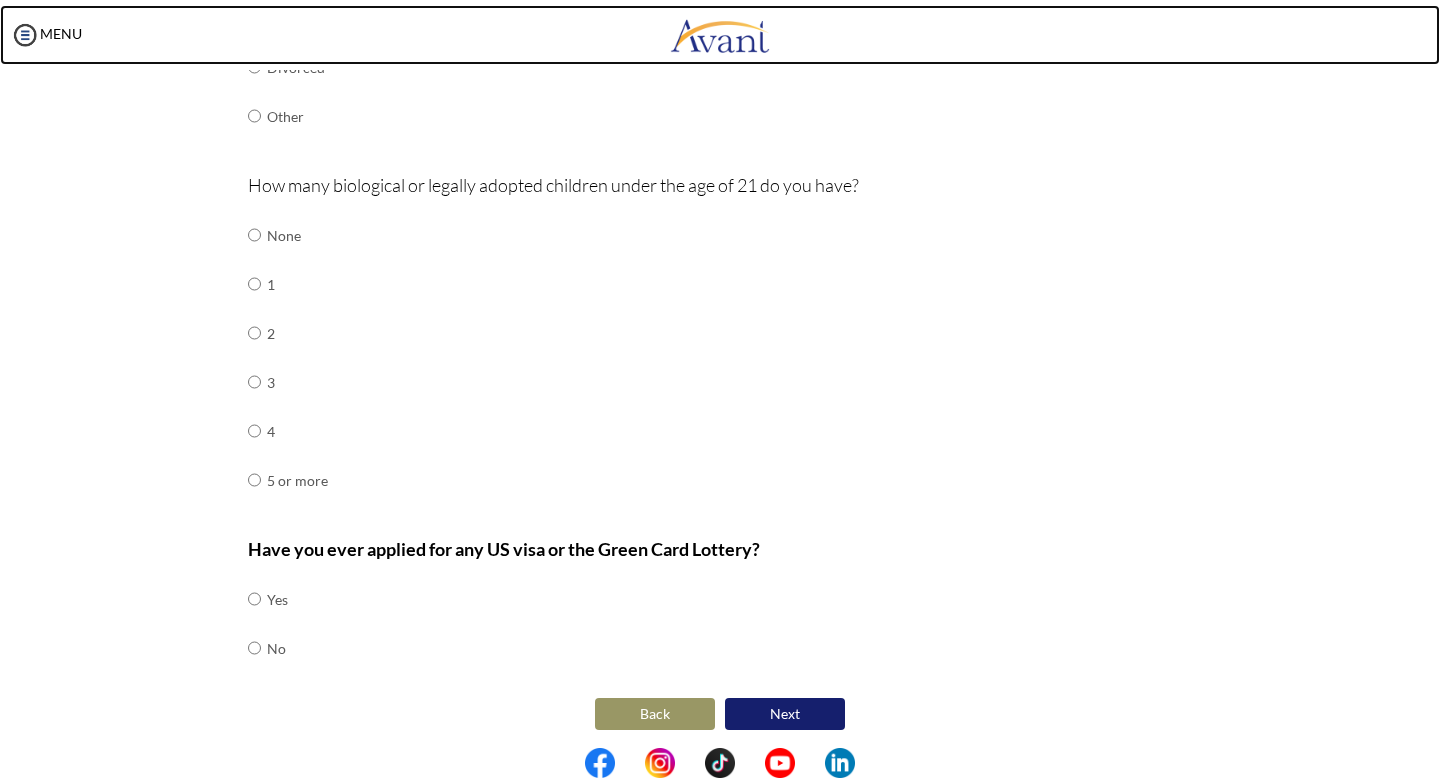 click at bounding box center (720, 35) 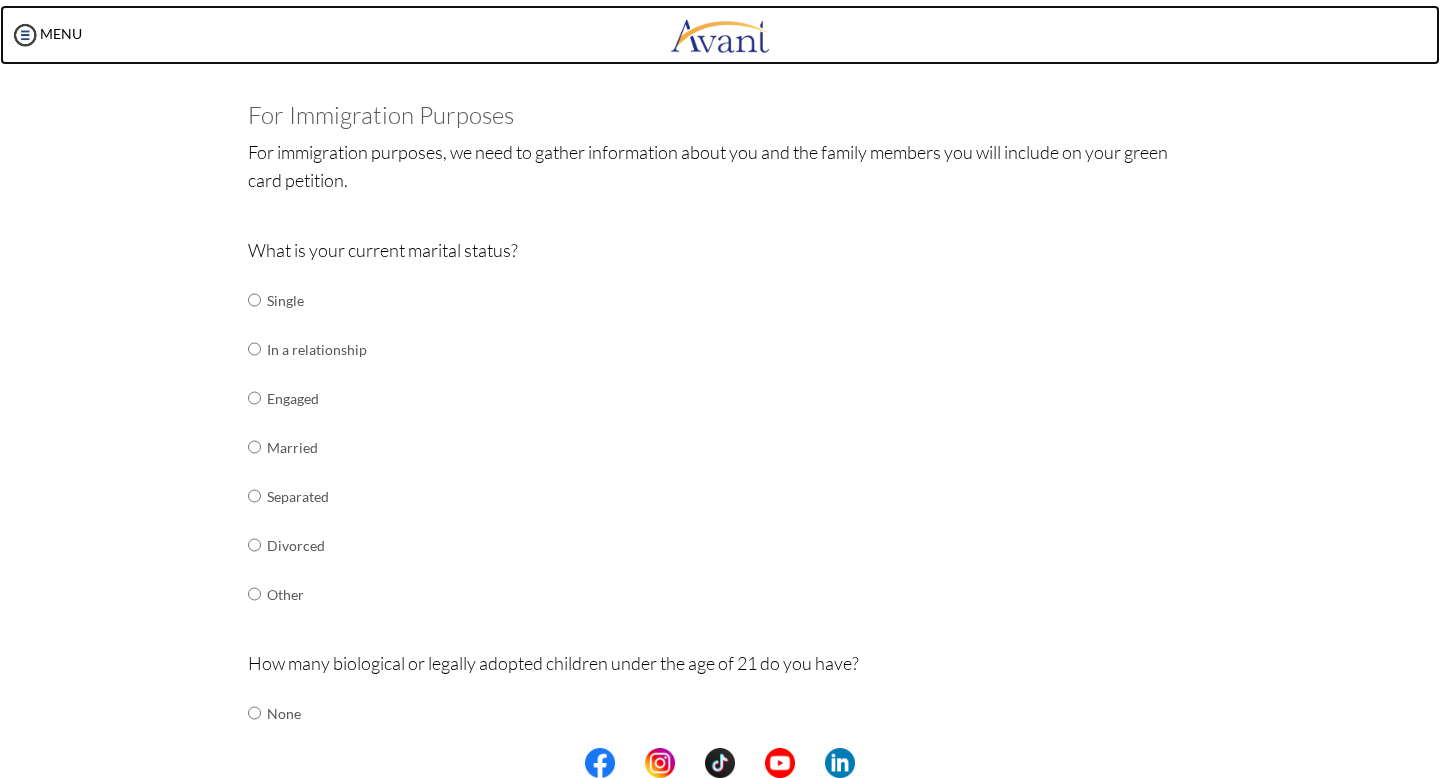 scroll, scrollTop: 0, scrollLeft: 0, axis: both 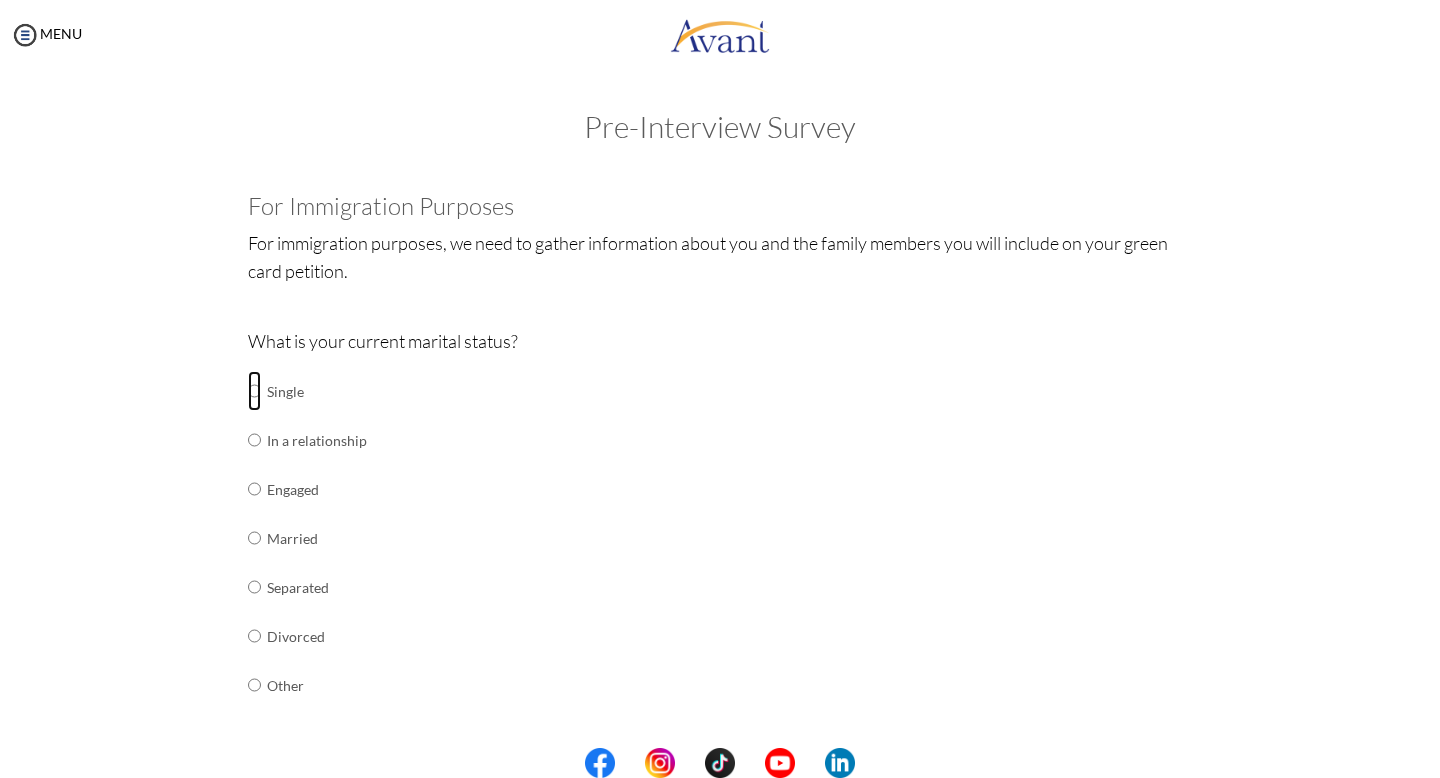 click at bounding box center (254, 391) 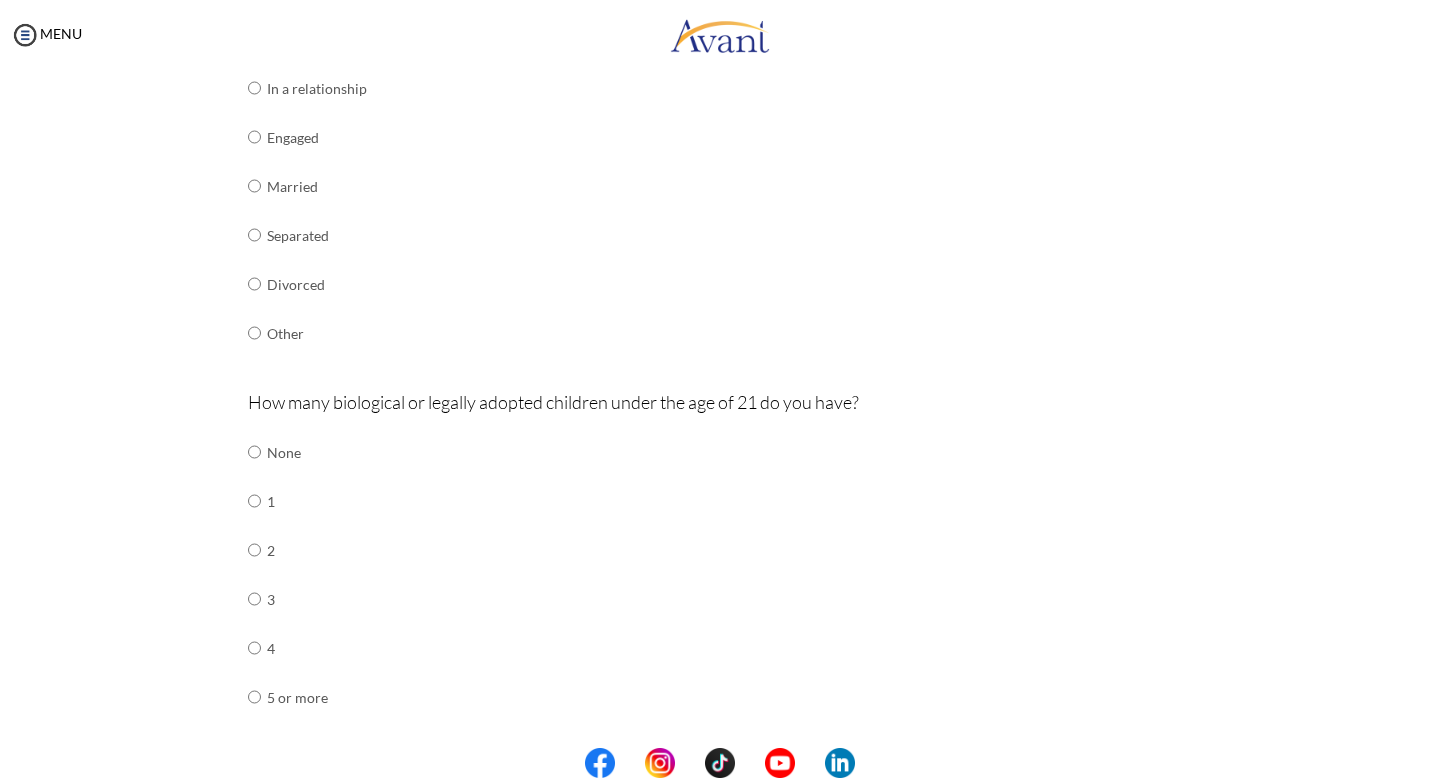 scroll, scrollTop: 359, scrollLeft: 0, axis: vertical 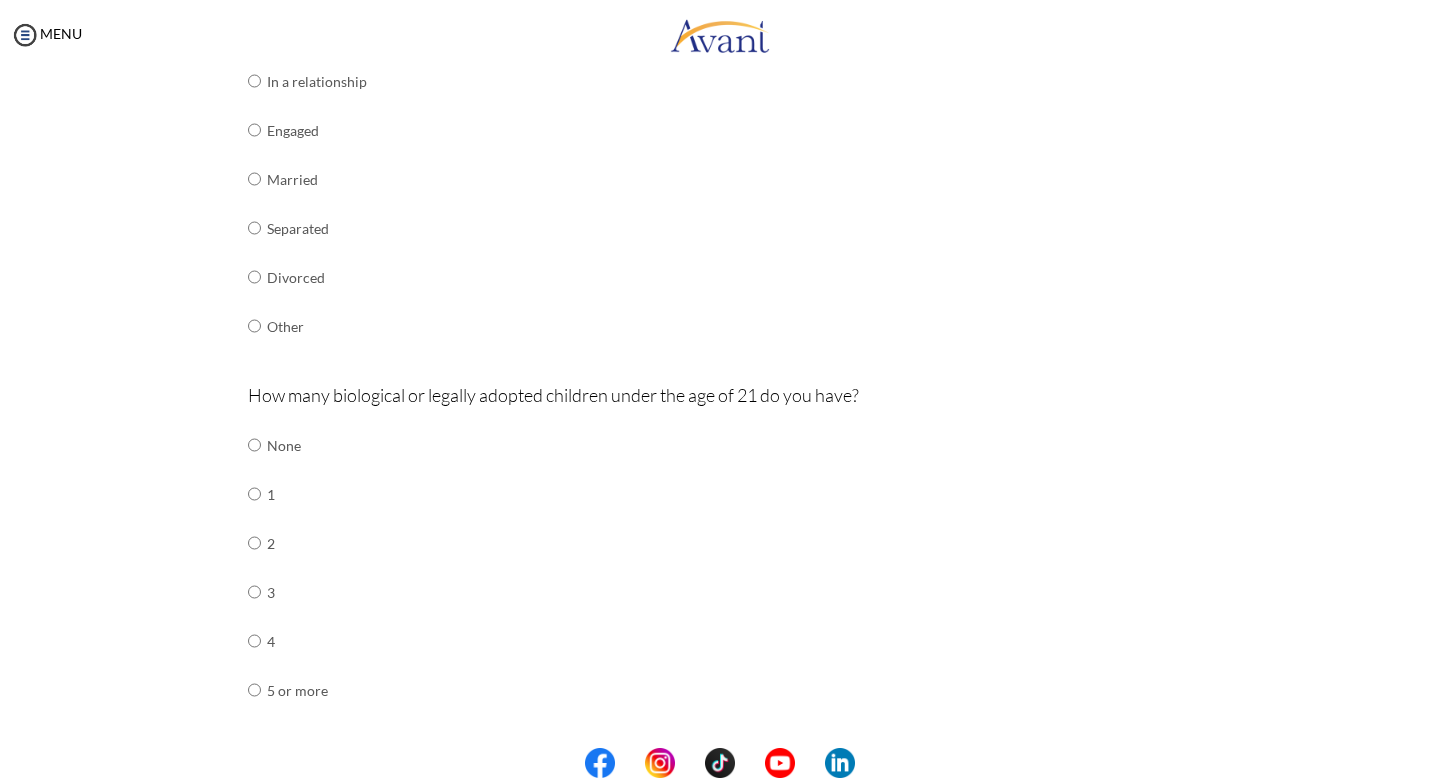 click at bounding box center (254, 445) 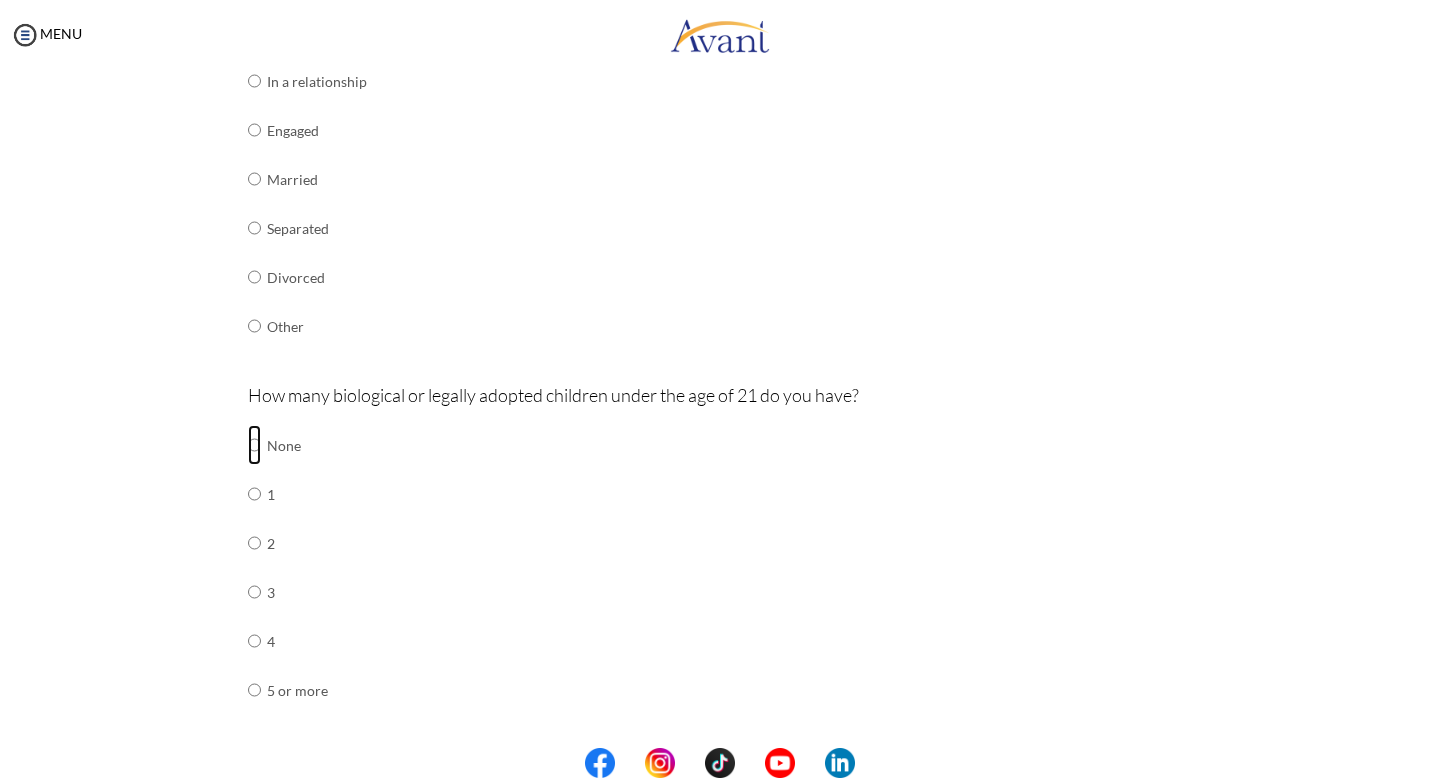click at bounding box center [254, 445] 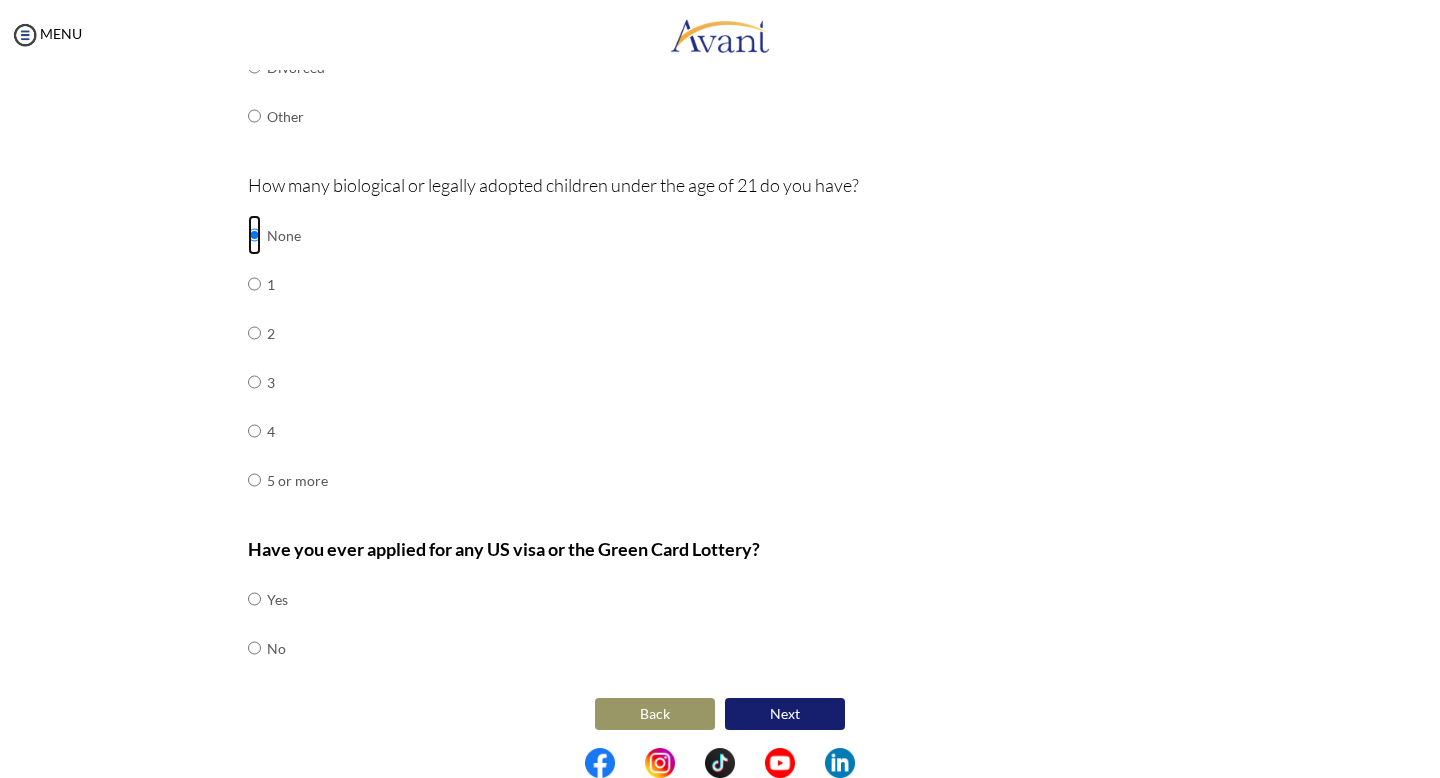 scroll, scrollTop: 568, scrollLeft: 0, axis: vertical 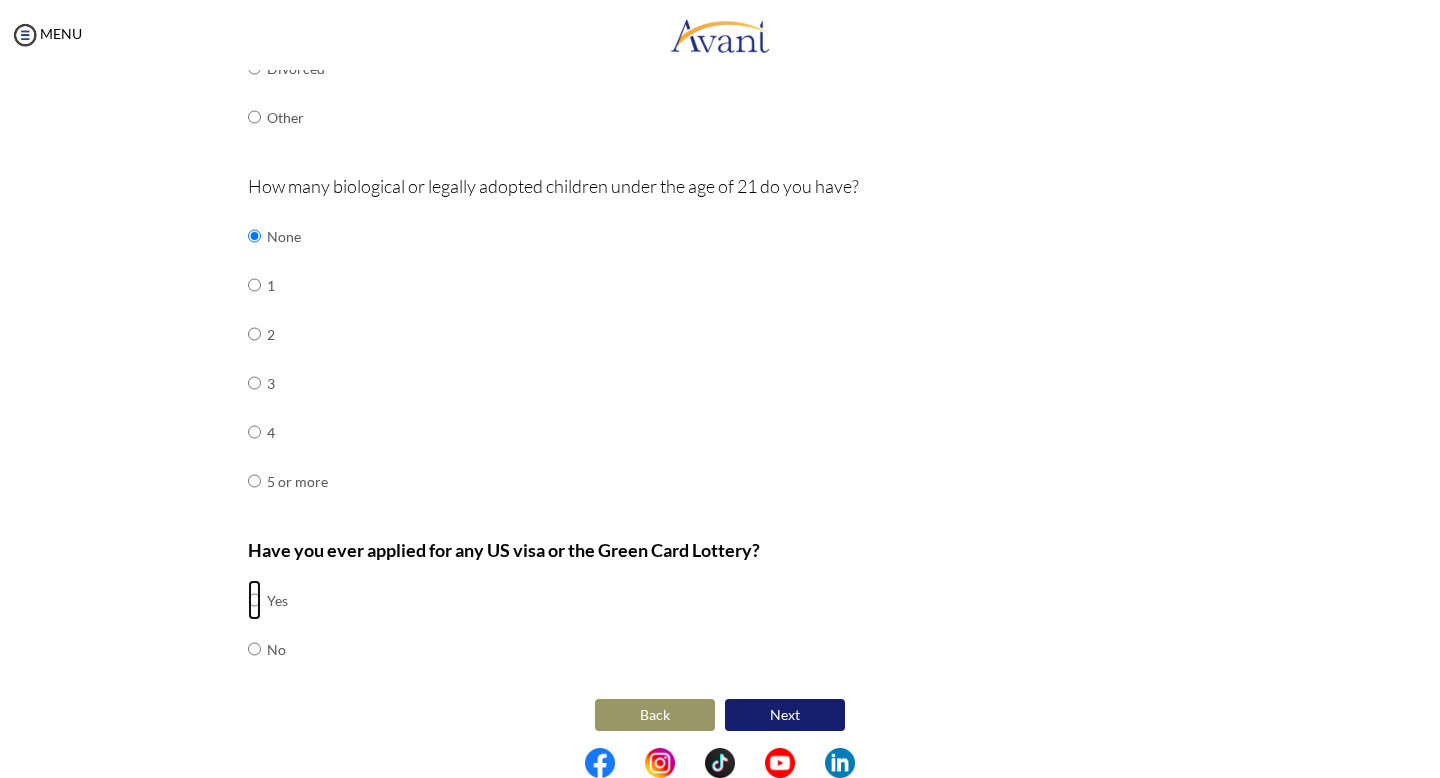 click at bounding box center (254, 600) 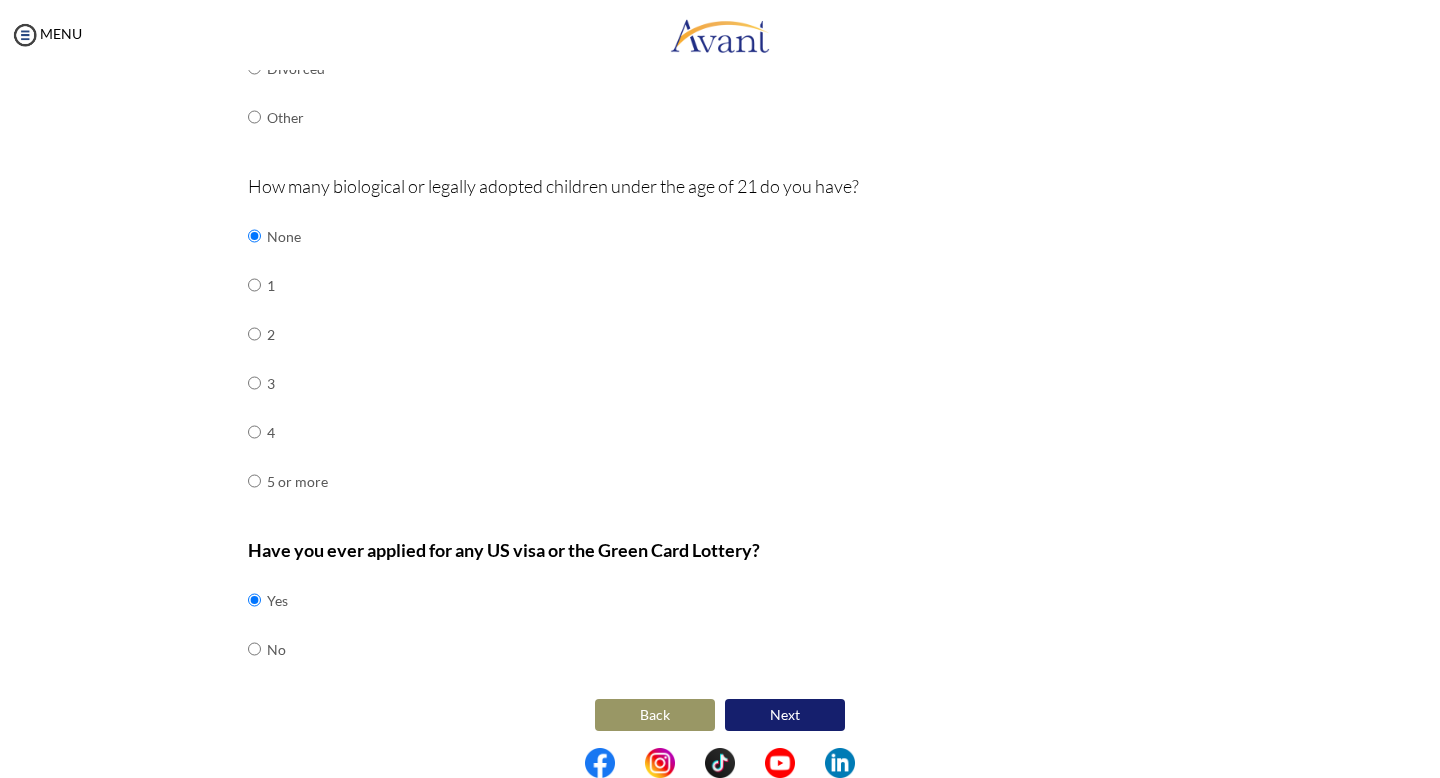 click on "Next" at bounding box center [785, 715] 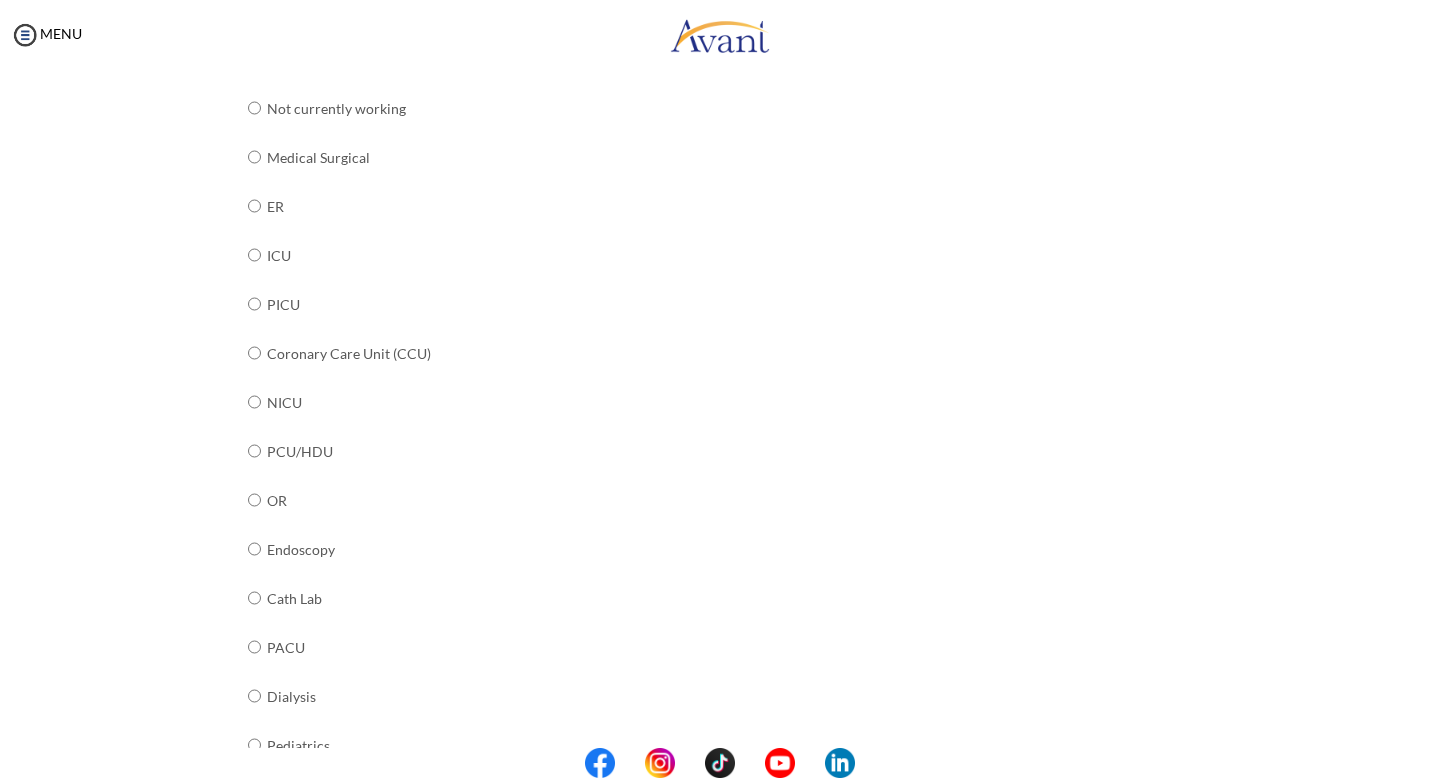 scroll, scrollTop: 272, scrollLeft: 0, axis: vertical 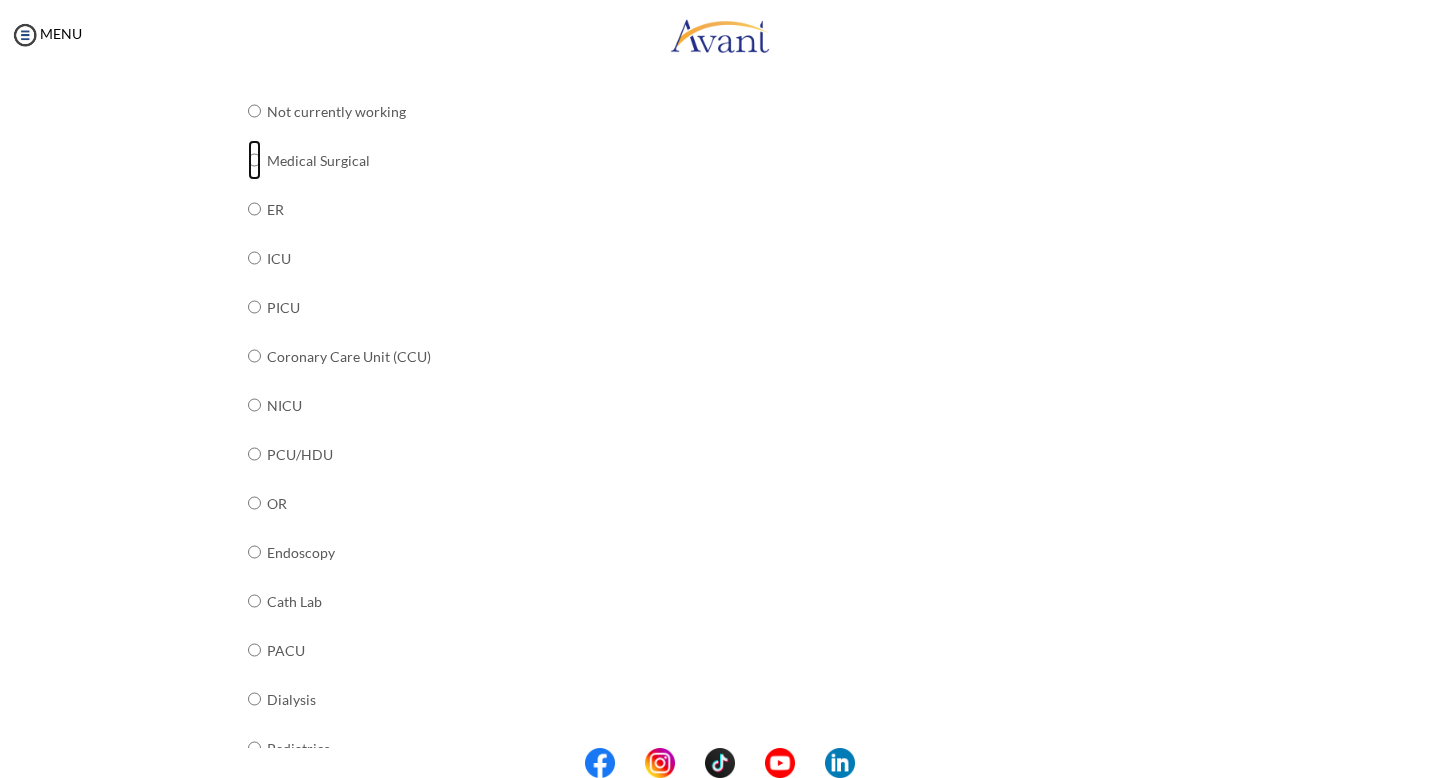 click at bounding box center (254, 111) 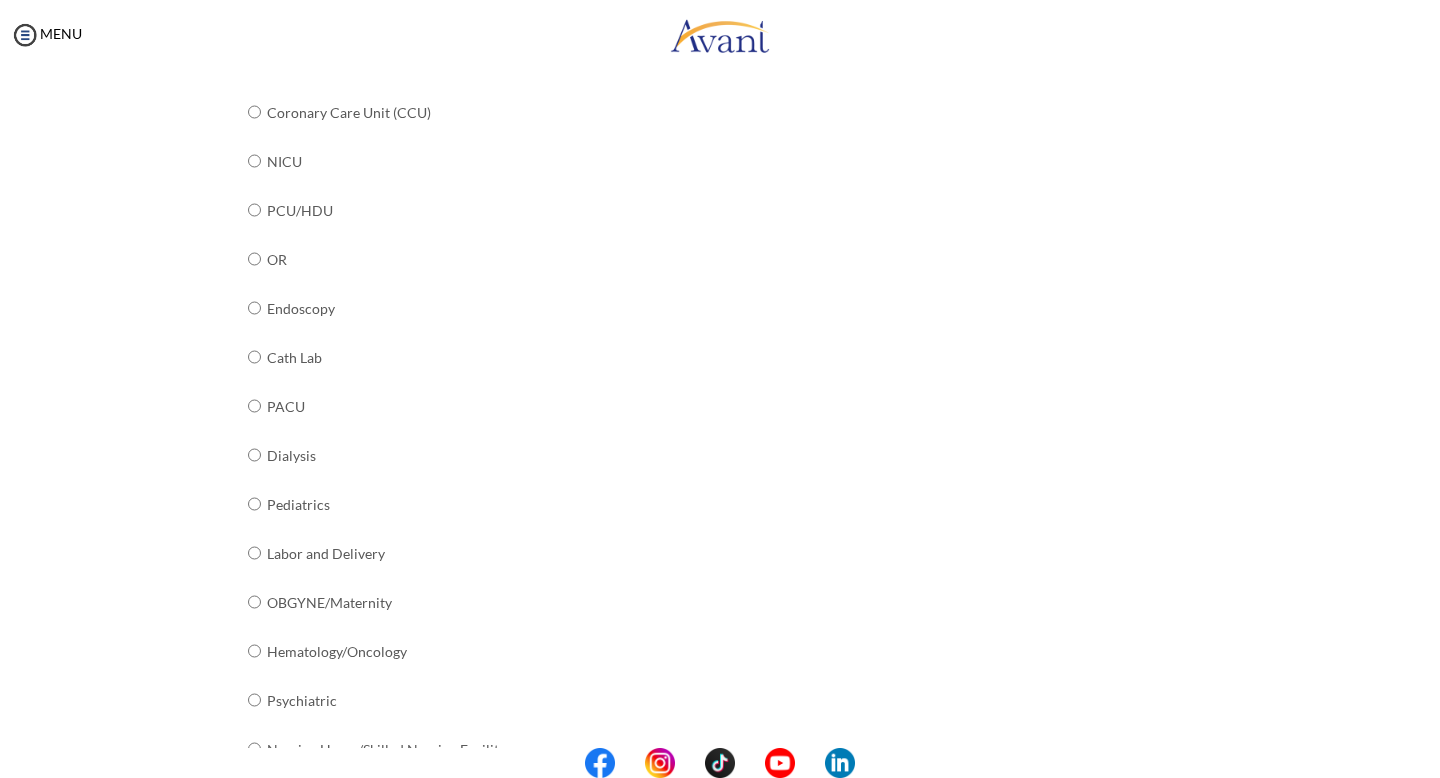 scroll, scrollTop: 663, scrollLeft: 0, axis: vertical 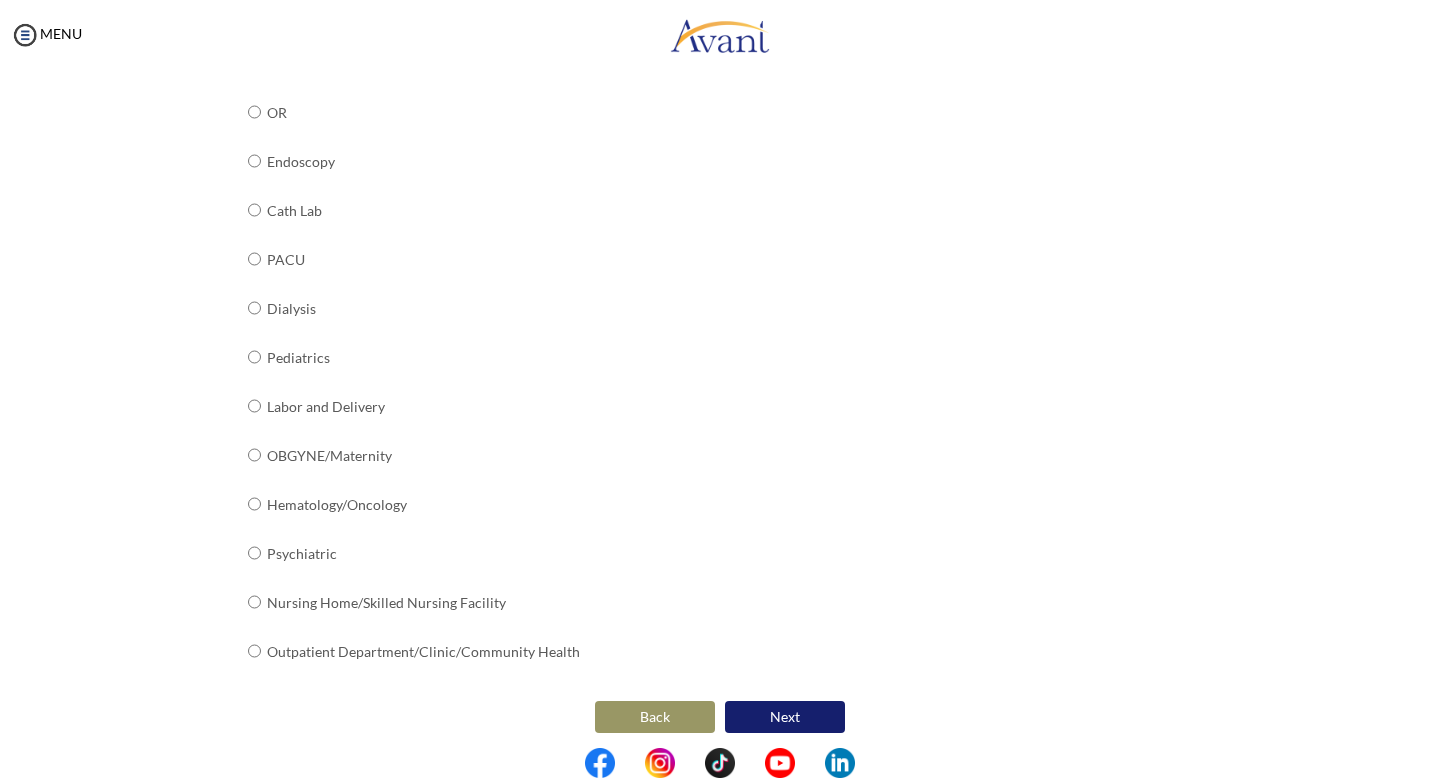 click on "Next" at bounding box center [785, 717] 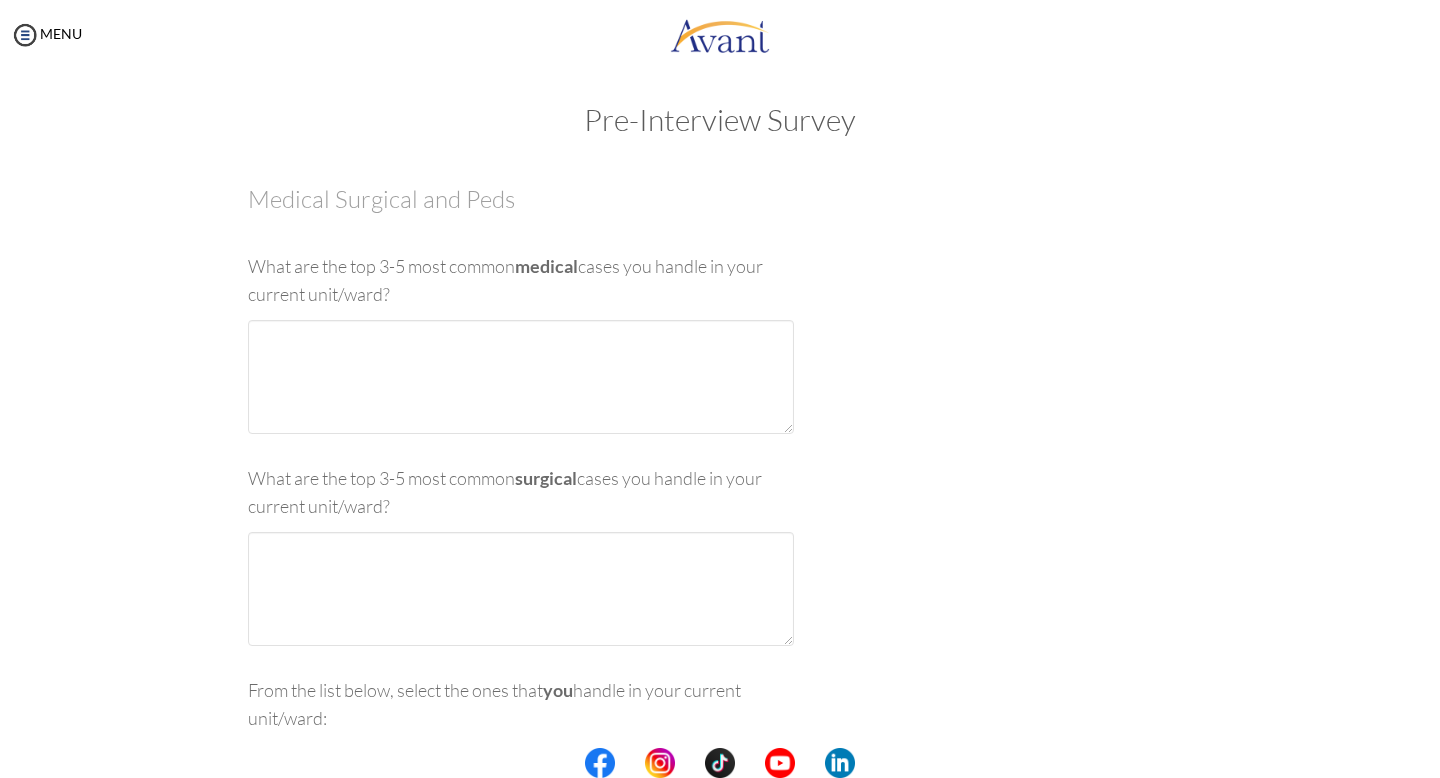 scroll, scrollTop: 0, scrollLeft: 0, axis: both 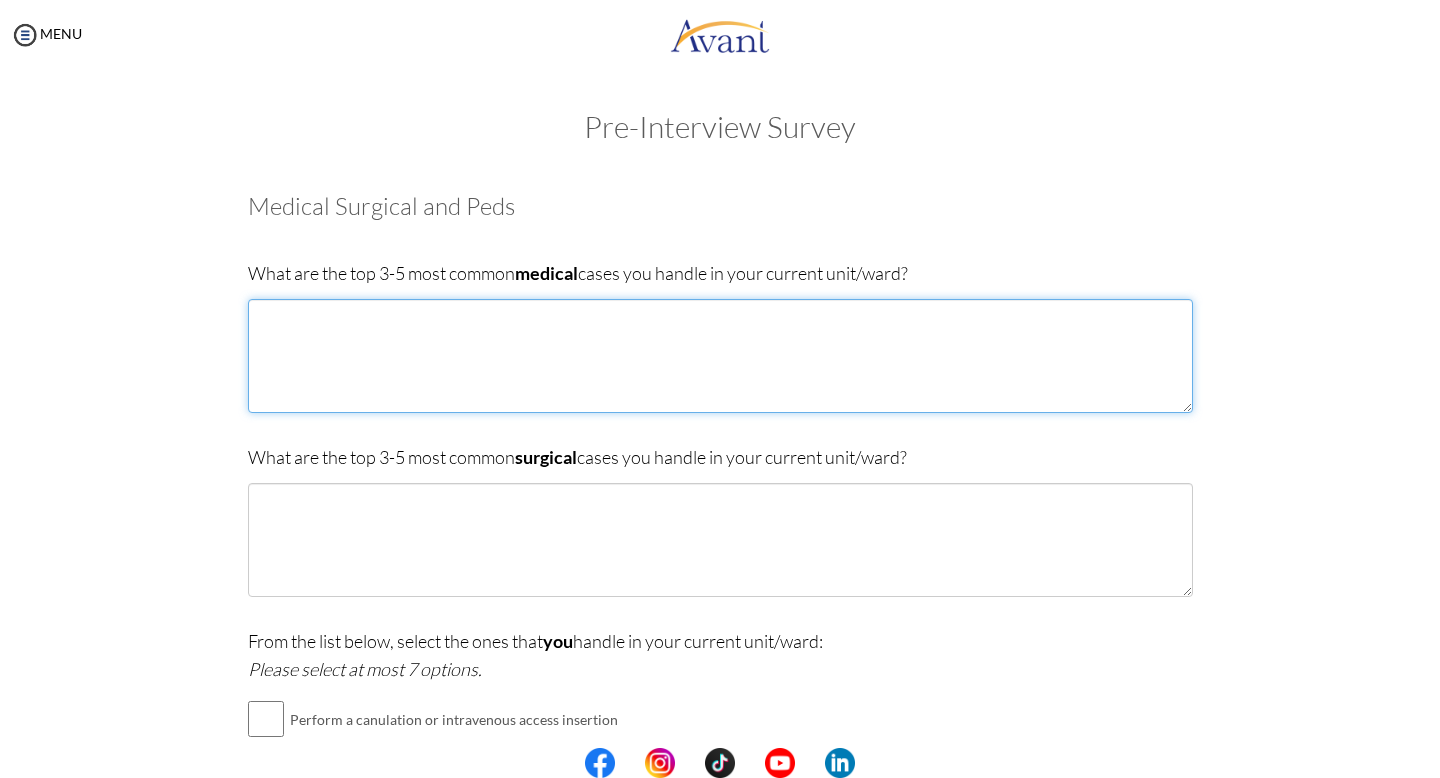 click at bounding box center (720, 356) 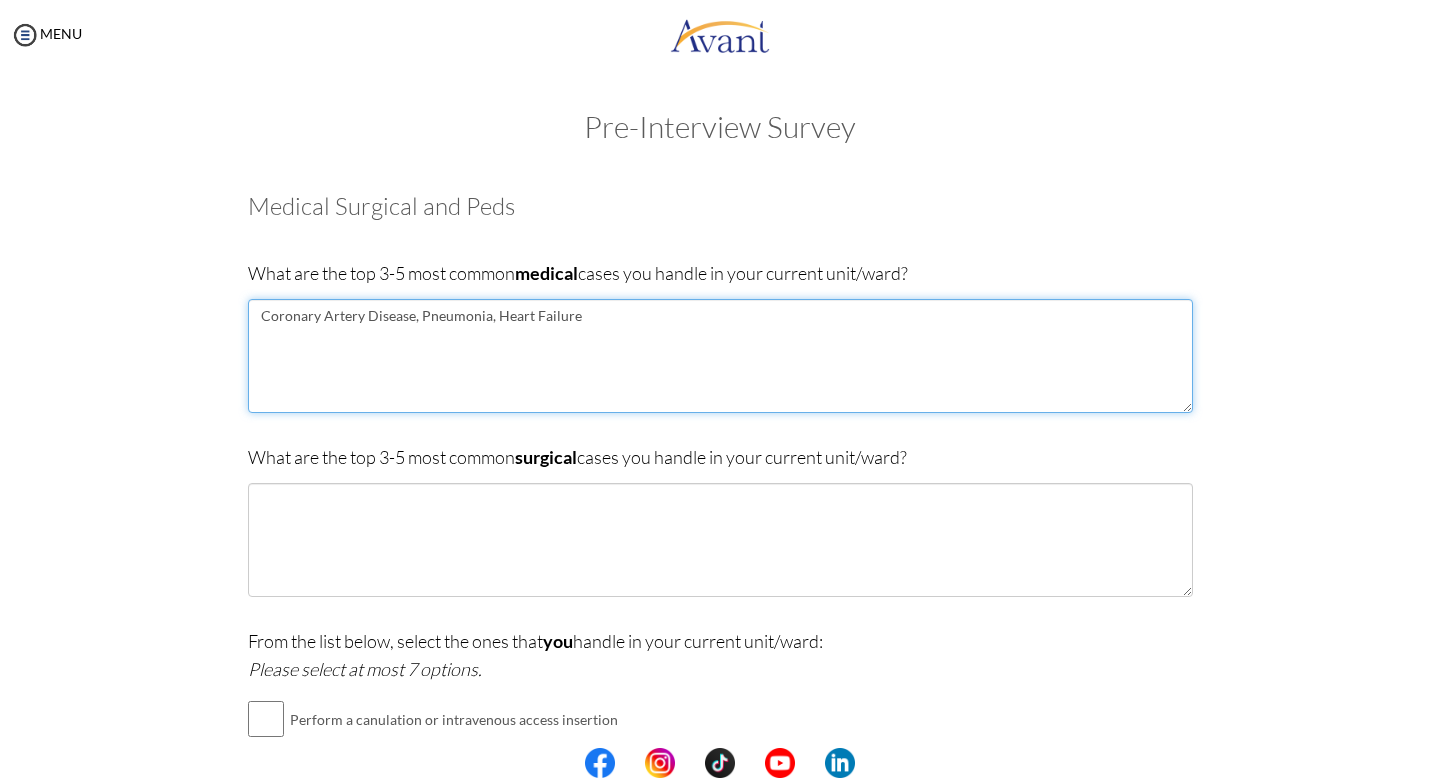 type on "Coronary Artery Disease, Pneumonia, Heart Failure" 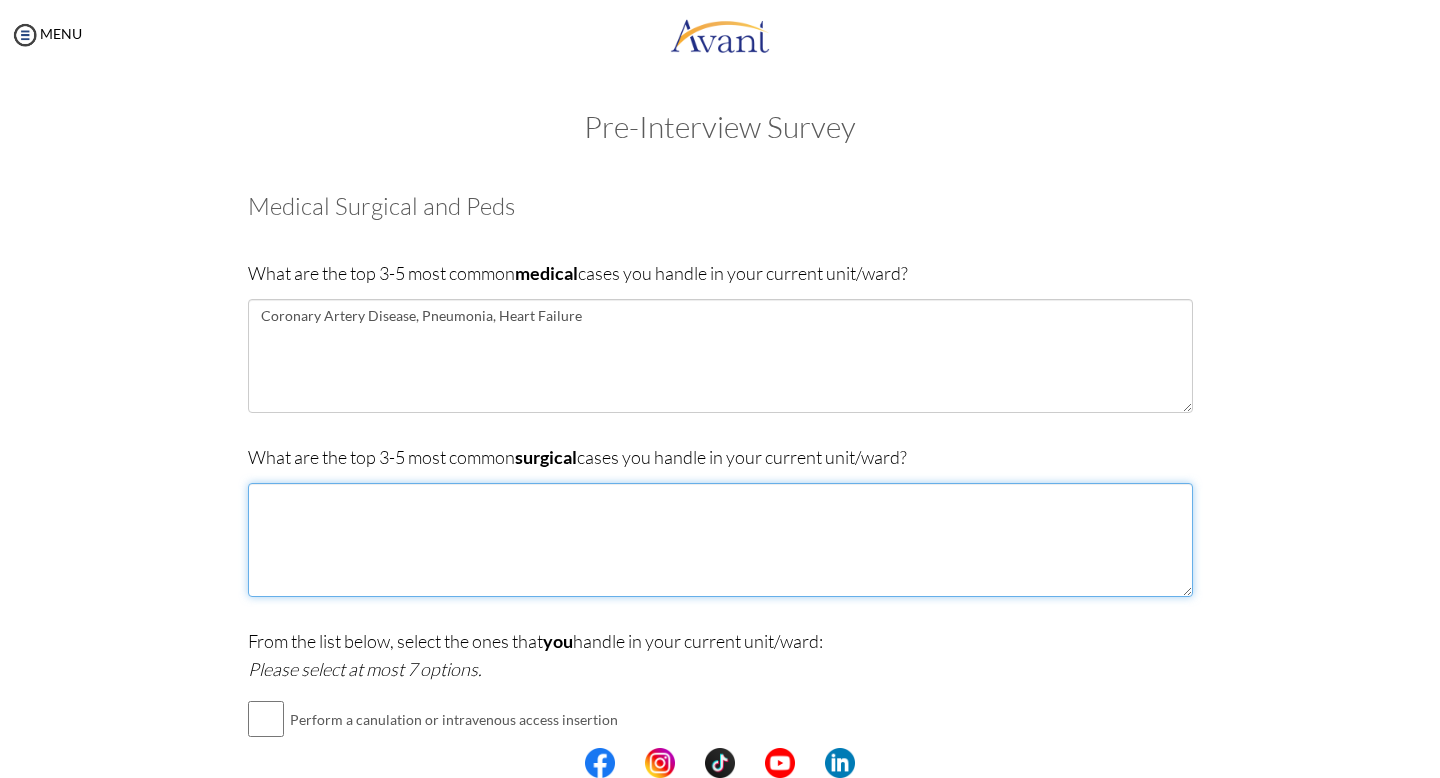 click at bounding box center [720, 540] 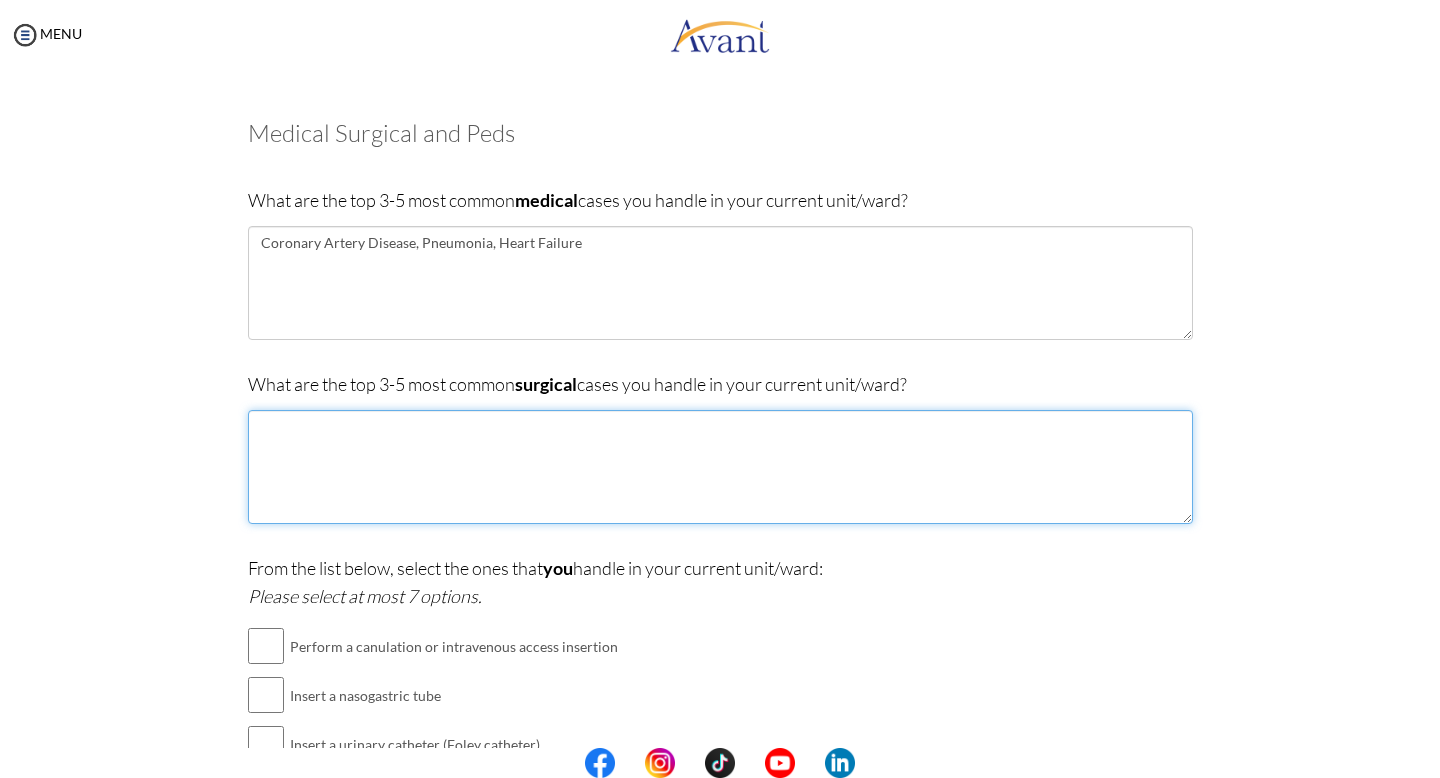 scroll, scrollTop: 75, scrollLeft: 0, axis: vertical 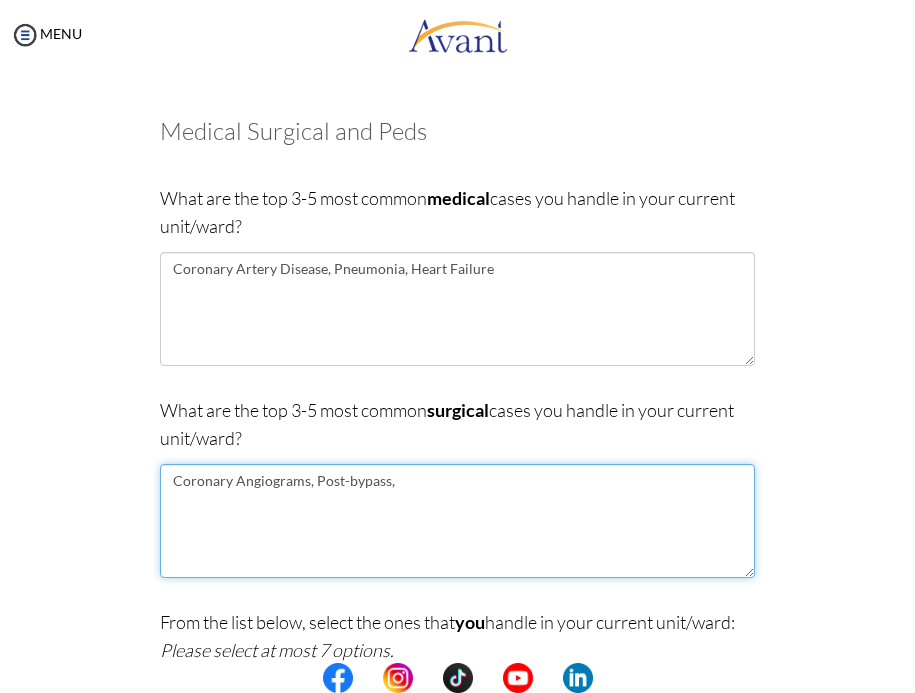 type on "Coronary Angiograms, Post-bypass," 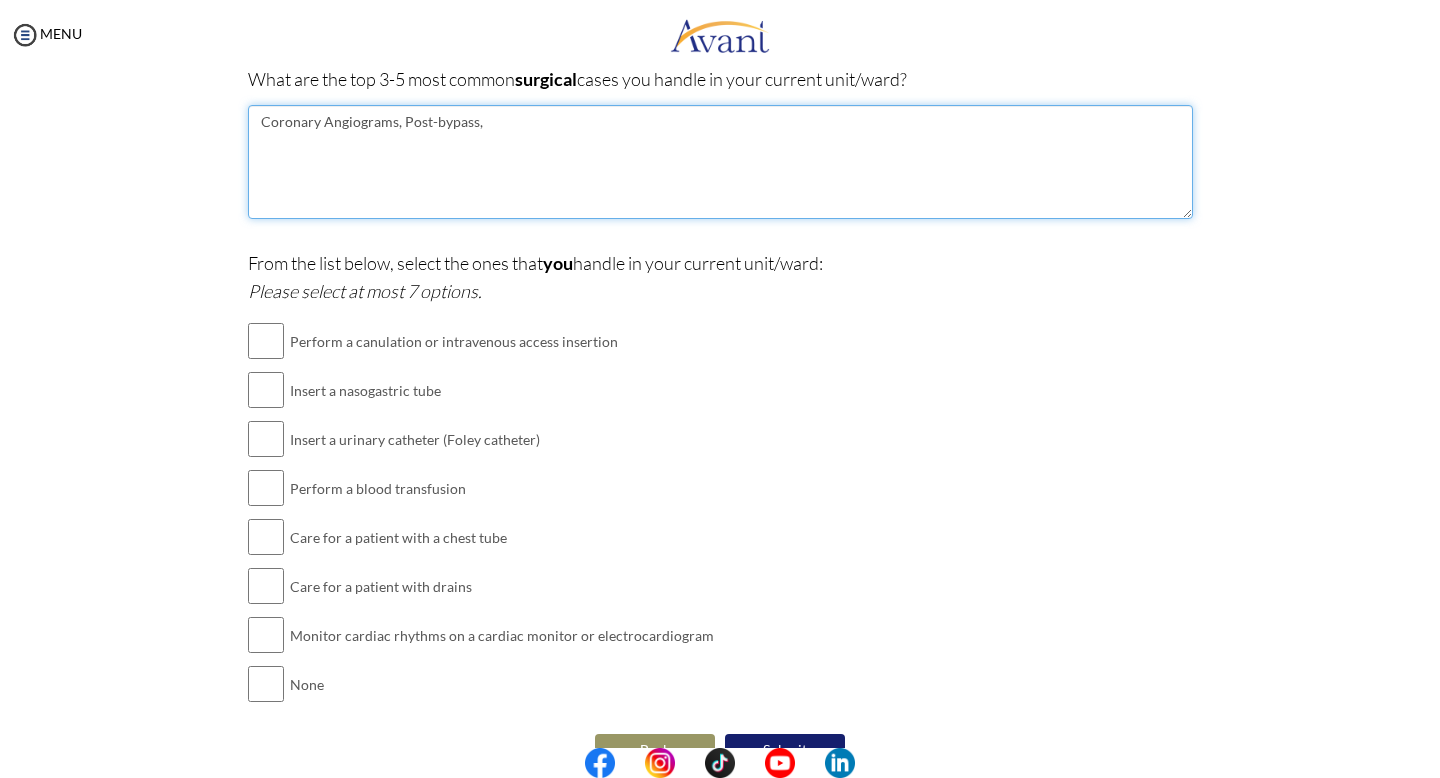 scroll, scrollTop: 417, scrollLeft: 0, axis: vertical 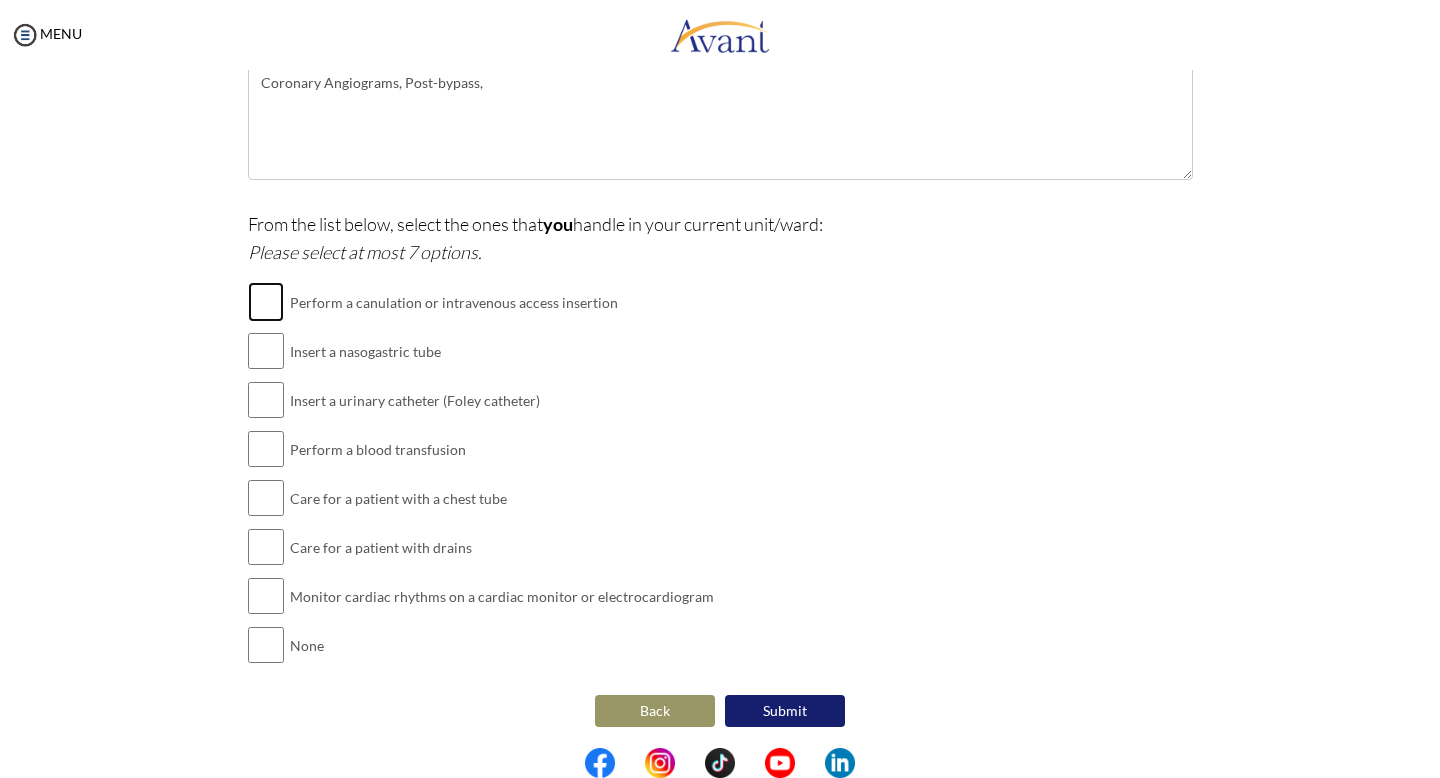 click at bounding box center (266, 302) 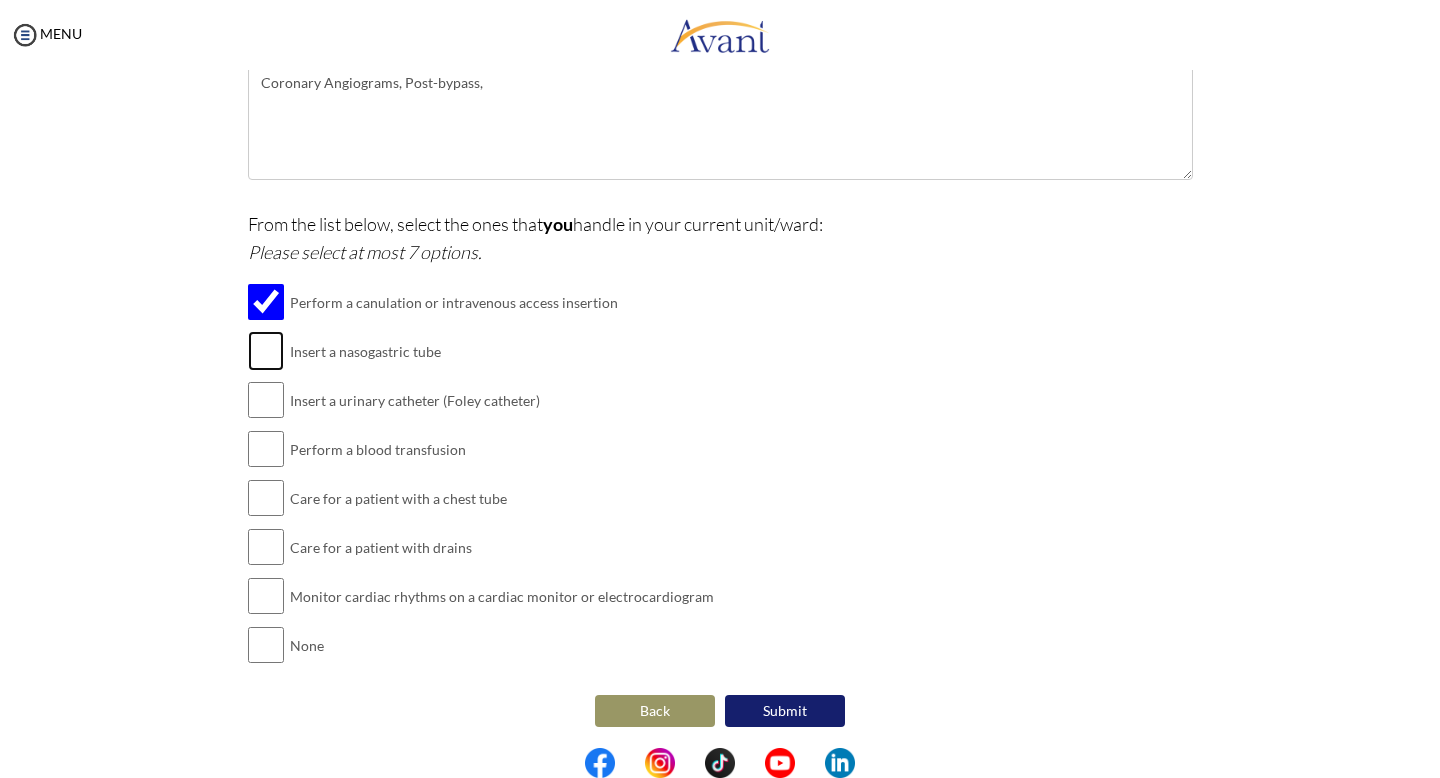 click at bounding box center (266, 351) 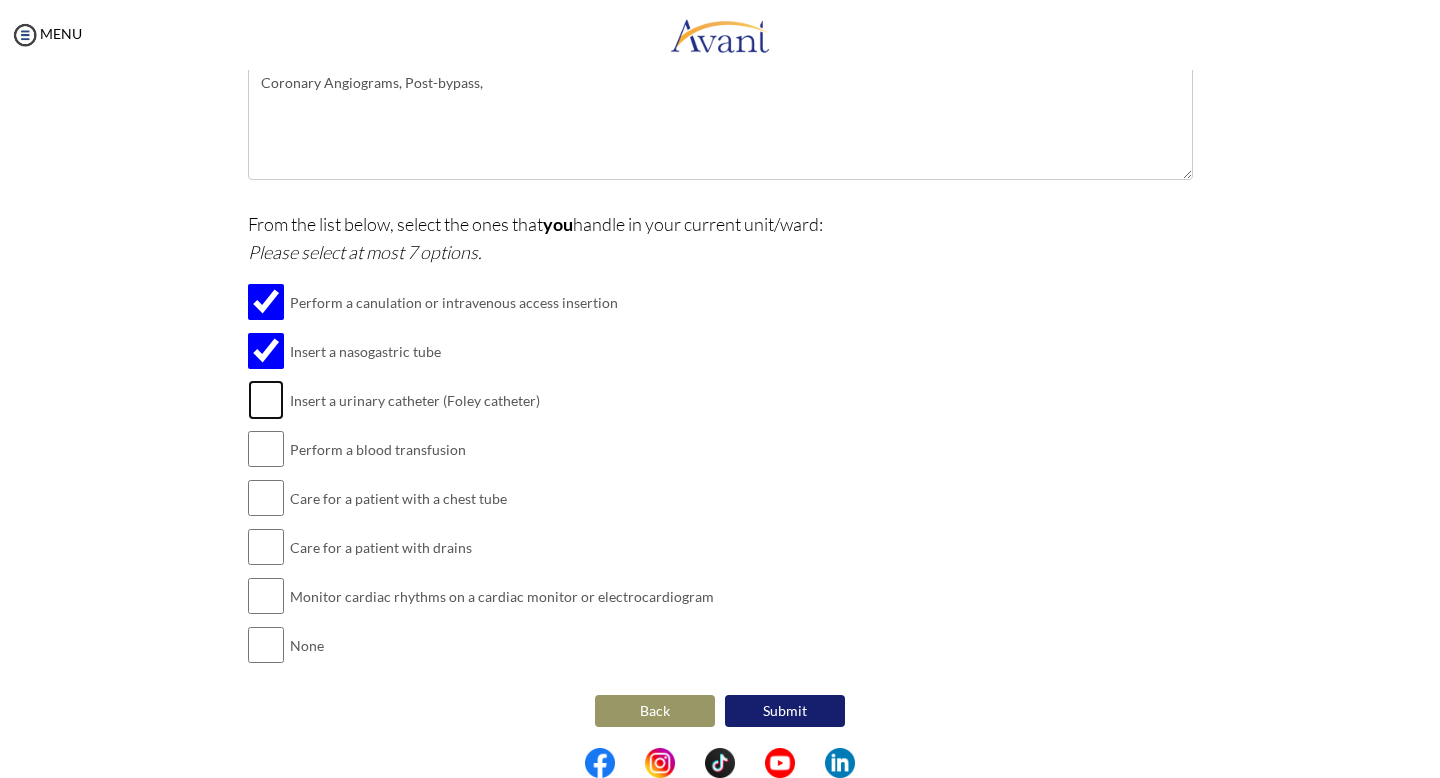 click at bounding box center (266, 400) 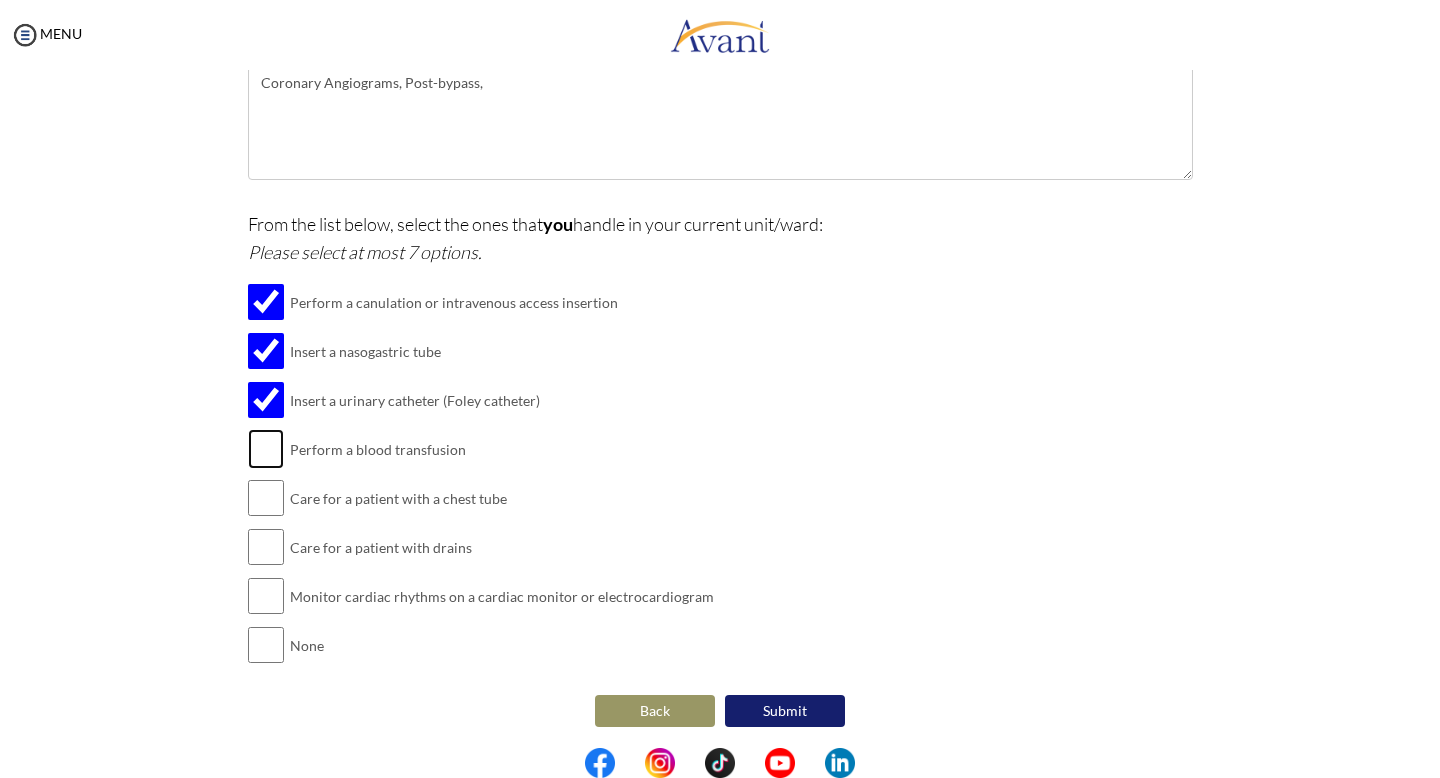 click at bounding box center (266, 449) 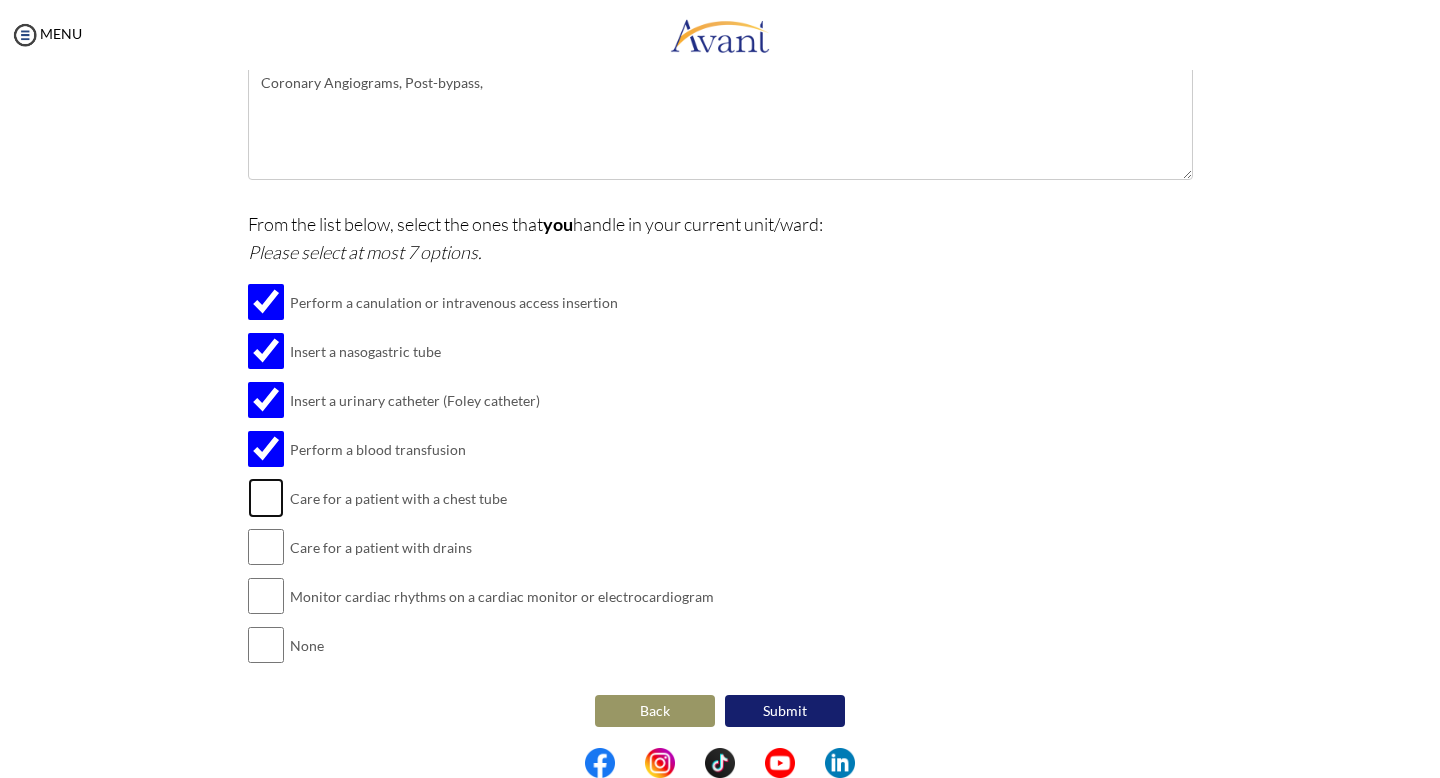 click at bounding box center (266, 498) 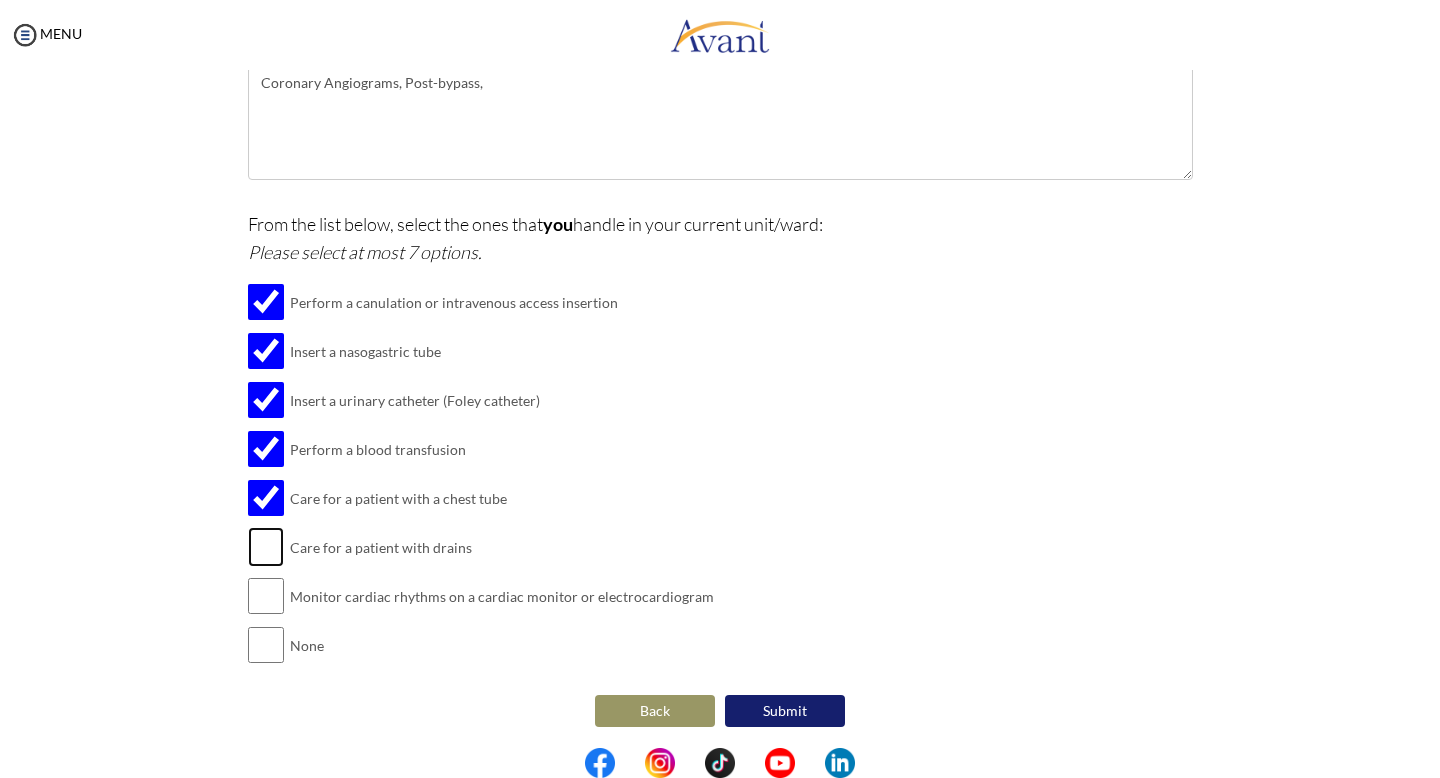click at bounding box center [266, 547] 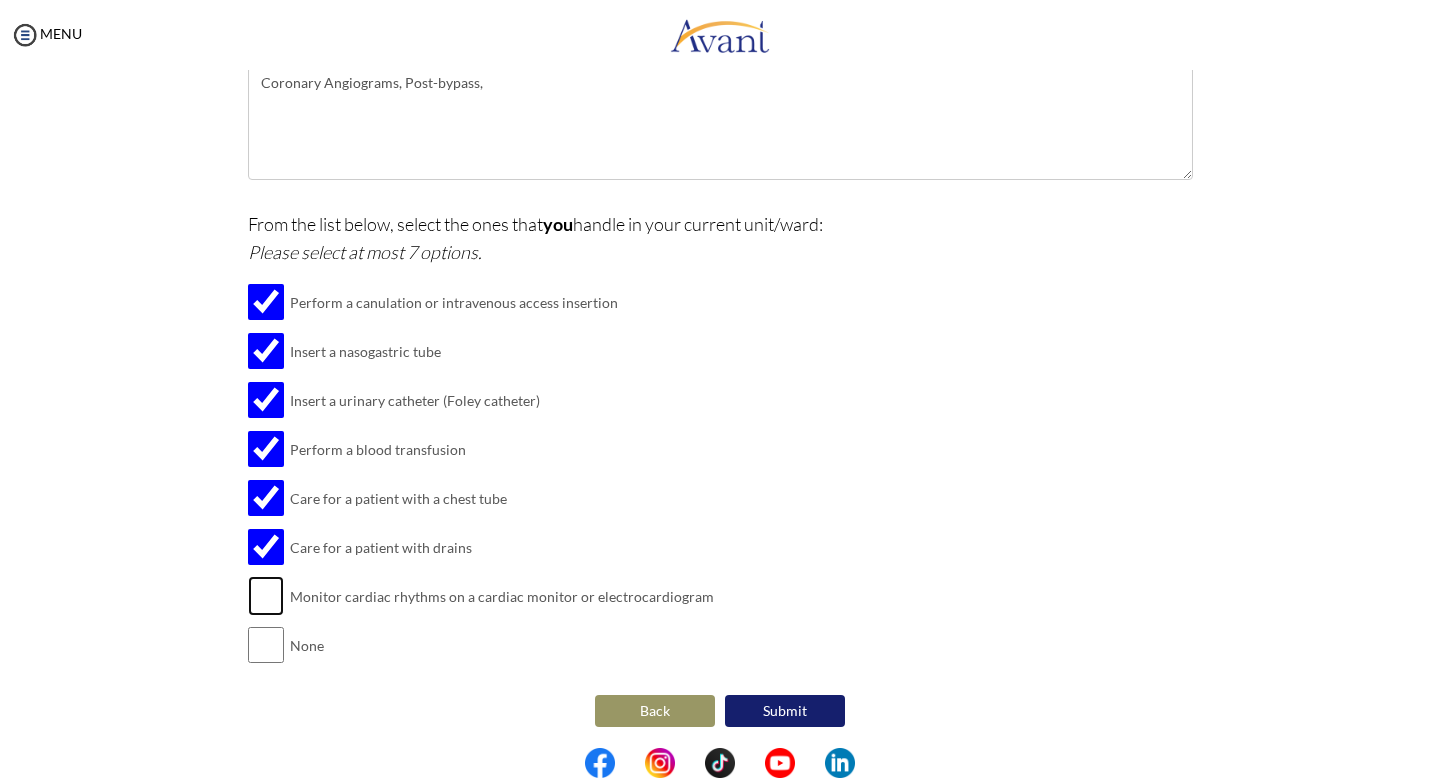 click at bounding box center [266, 596] 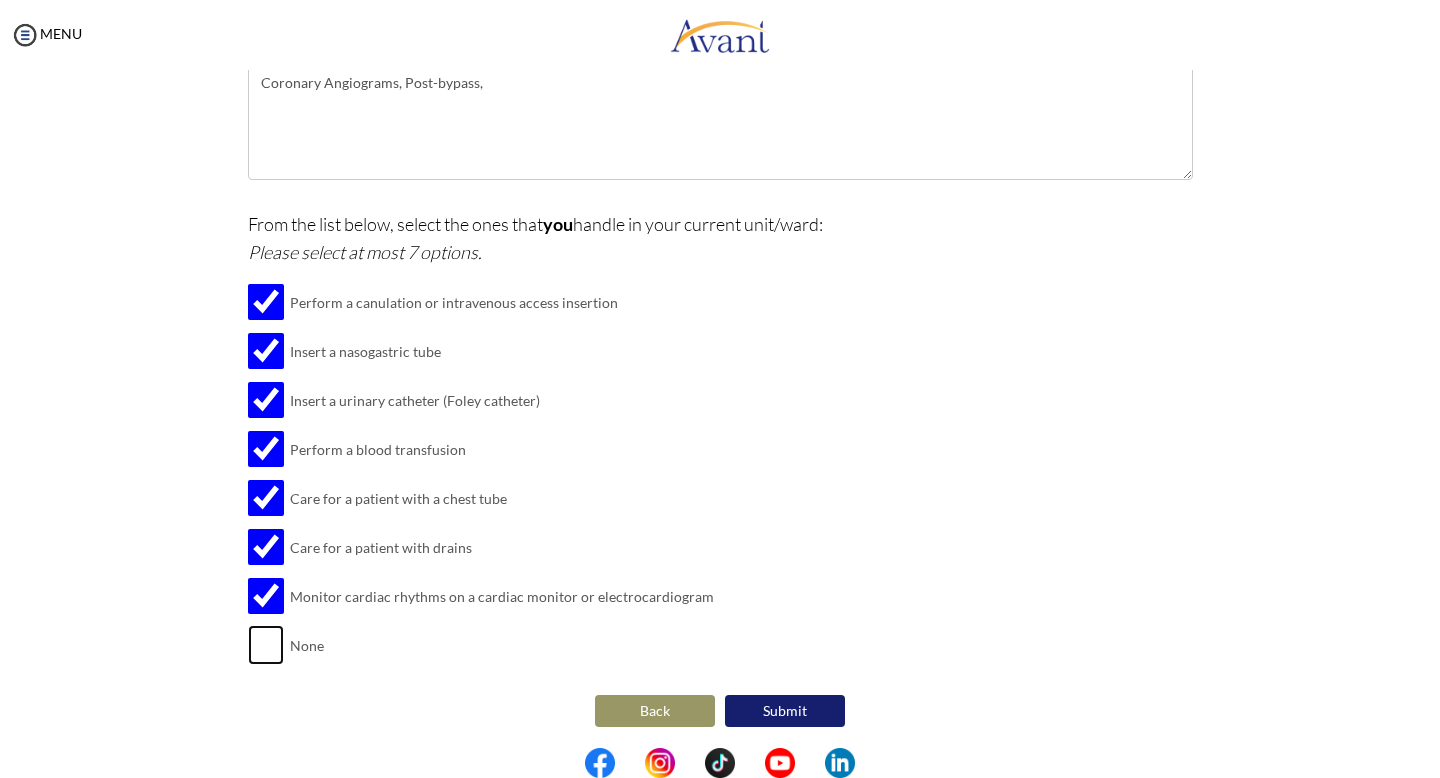 click at bounding box center [266, 645] 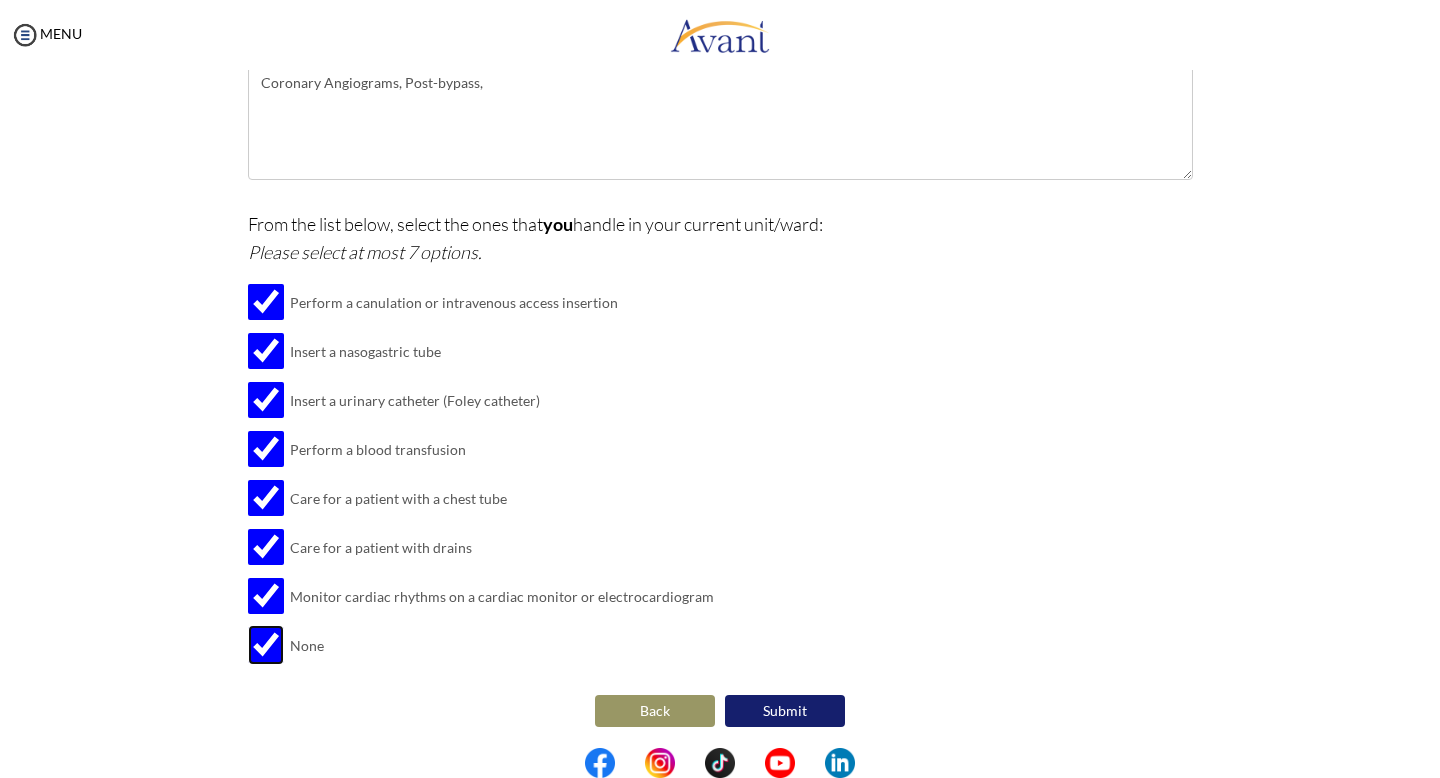 click at bounding box center (266, 645) 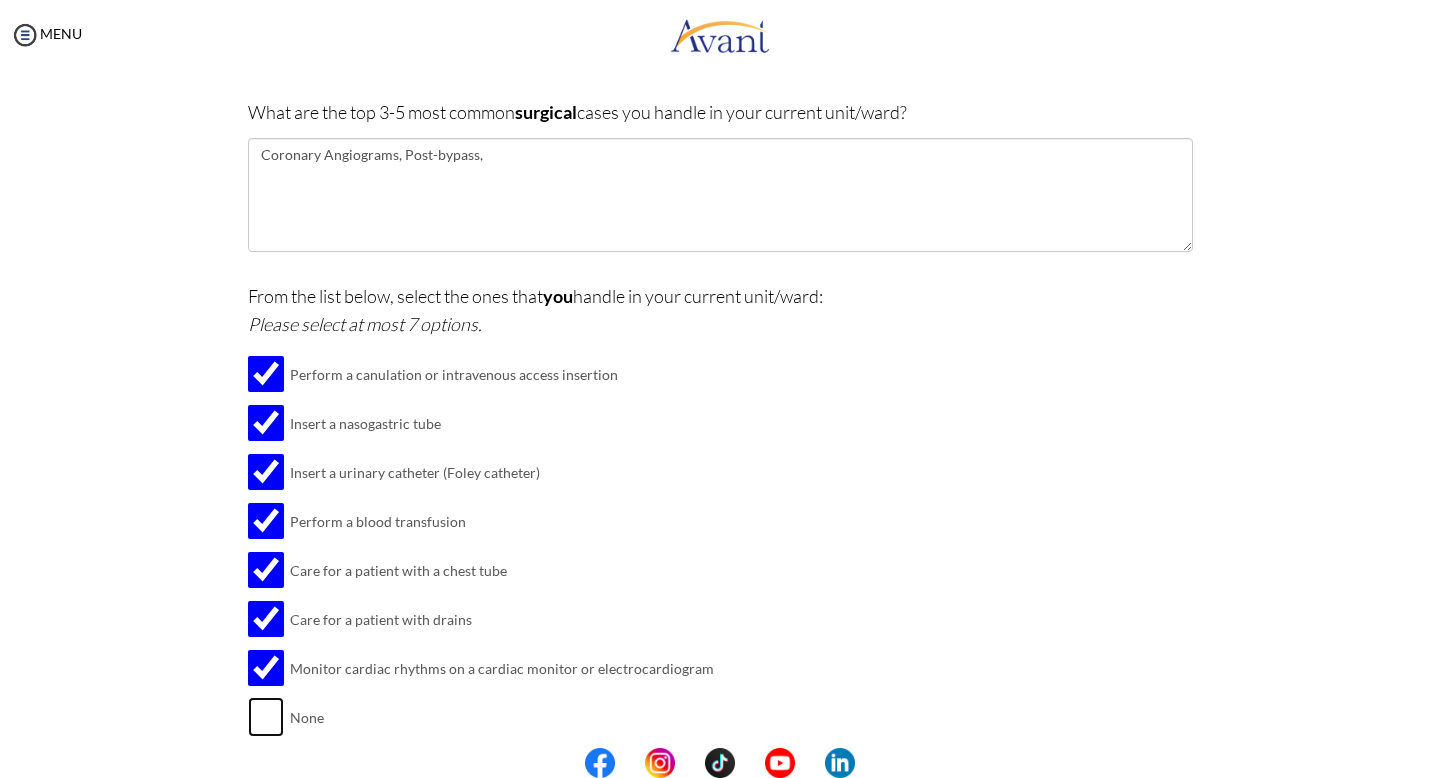 scroll, scrollTop: 342, scrollLeft: 0, axis: vertical 